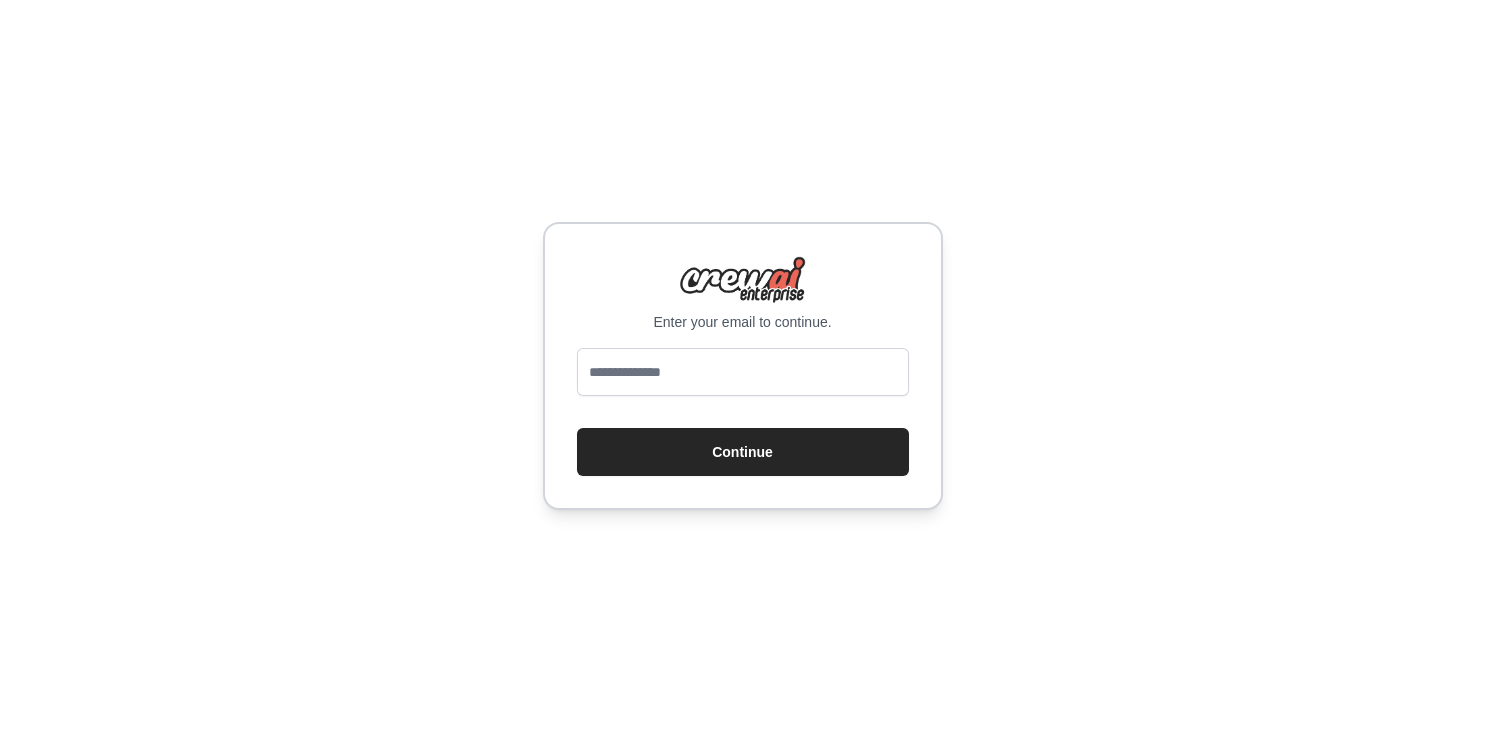 scroll, scrollTop: 0, scrollLeft: 0, axis: both 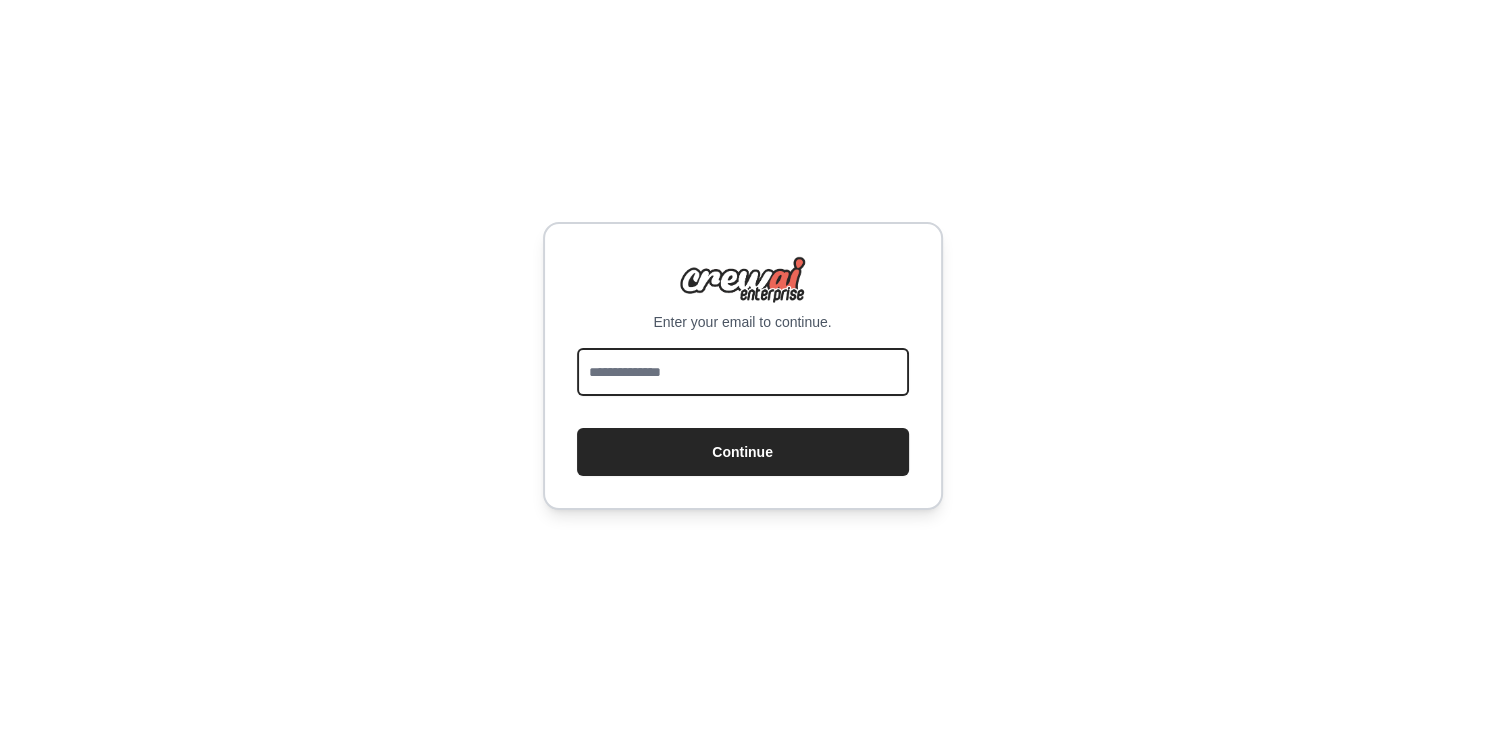 click at bounding box center [743, 372] 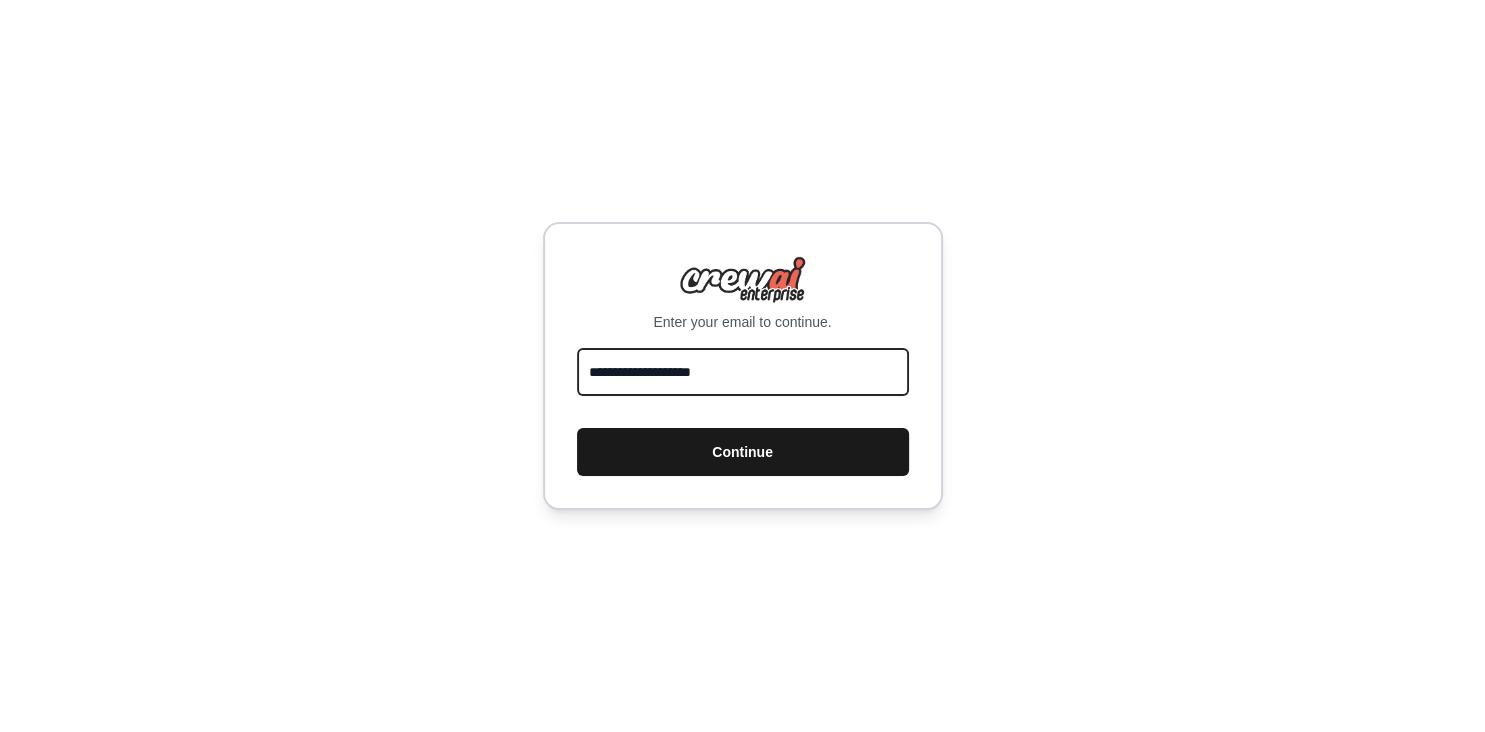 type on "**********" 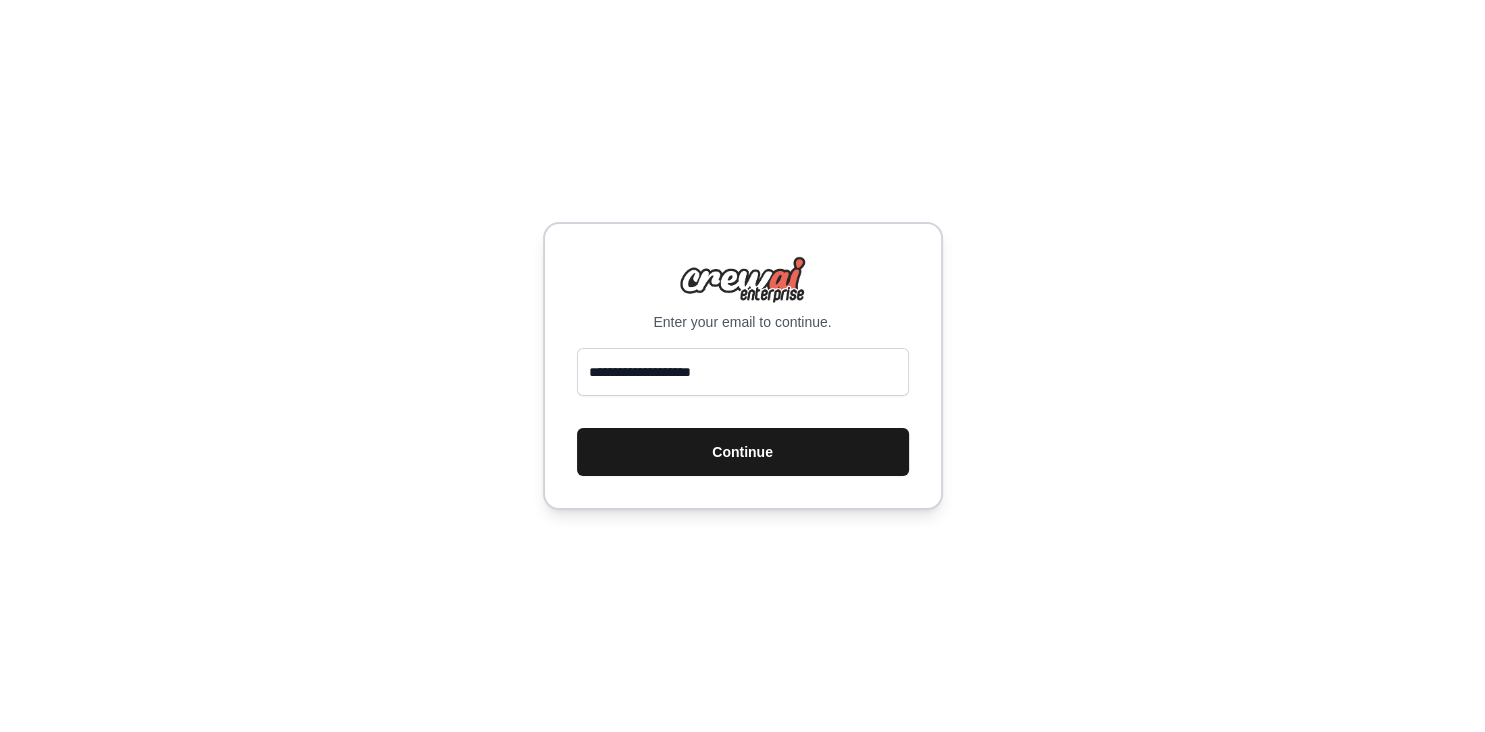 click on "Continue" at bounding box center [743, 452] 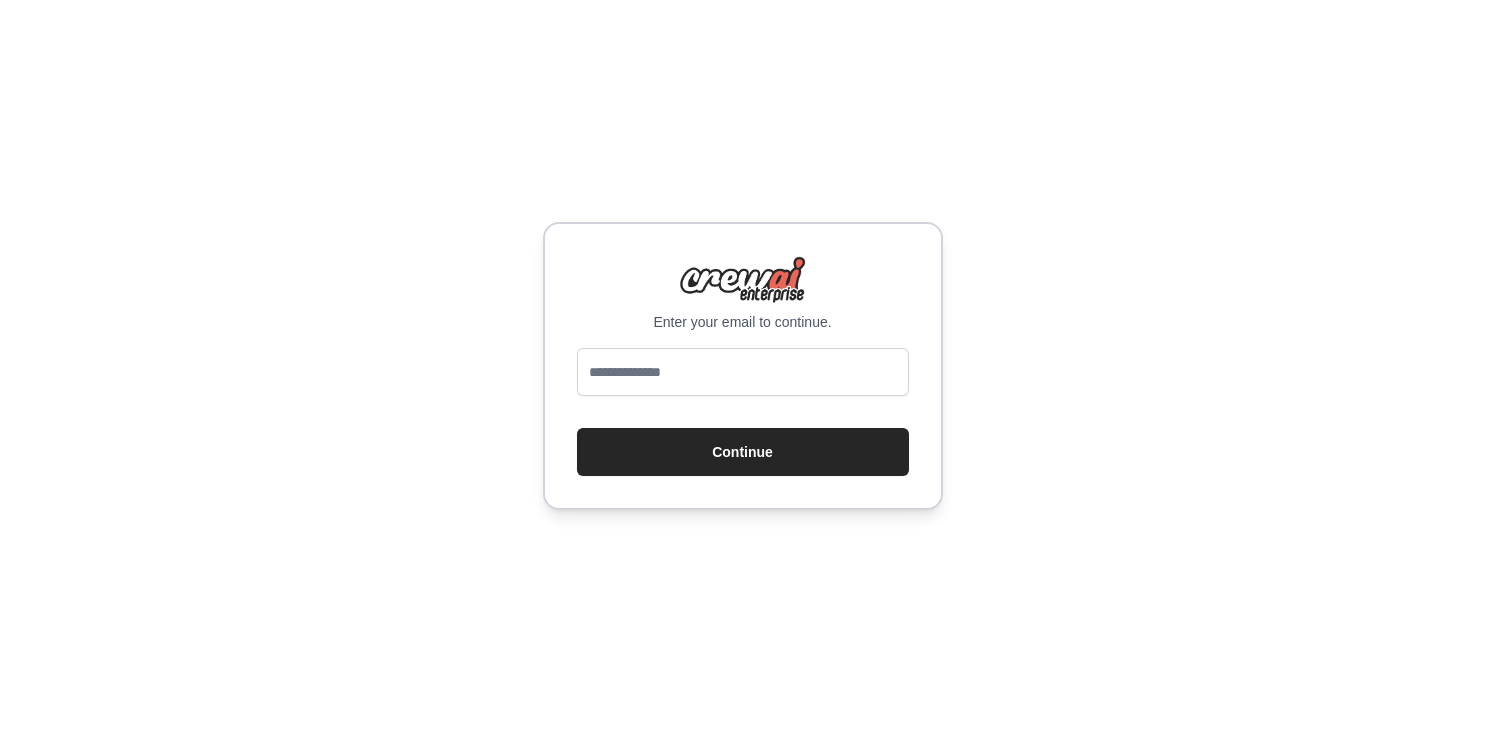 scroll, scrollTop: 0, scrollLeft: 0, axis: both 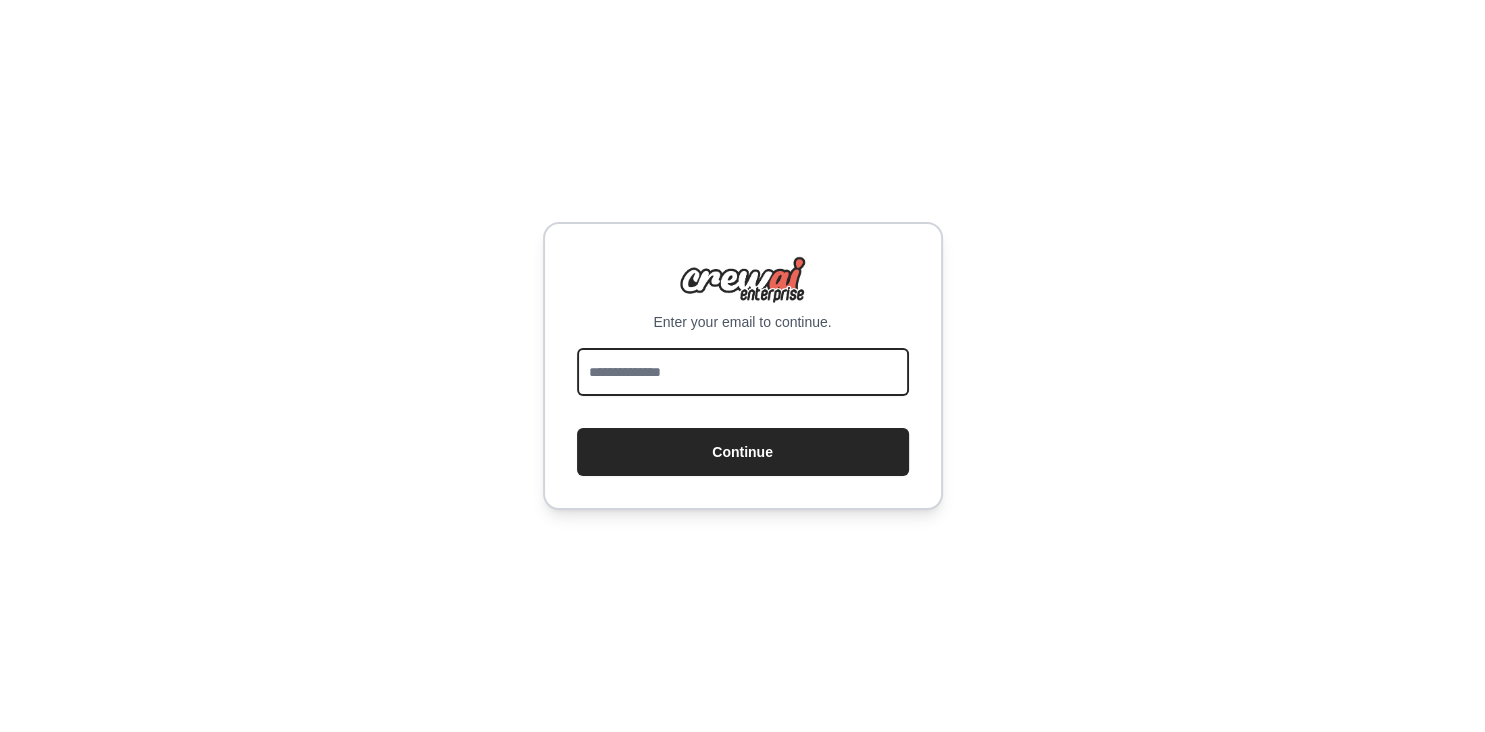 click at bounding box center (743, 372) 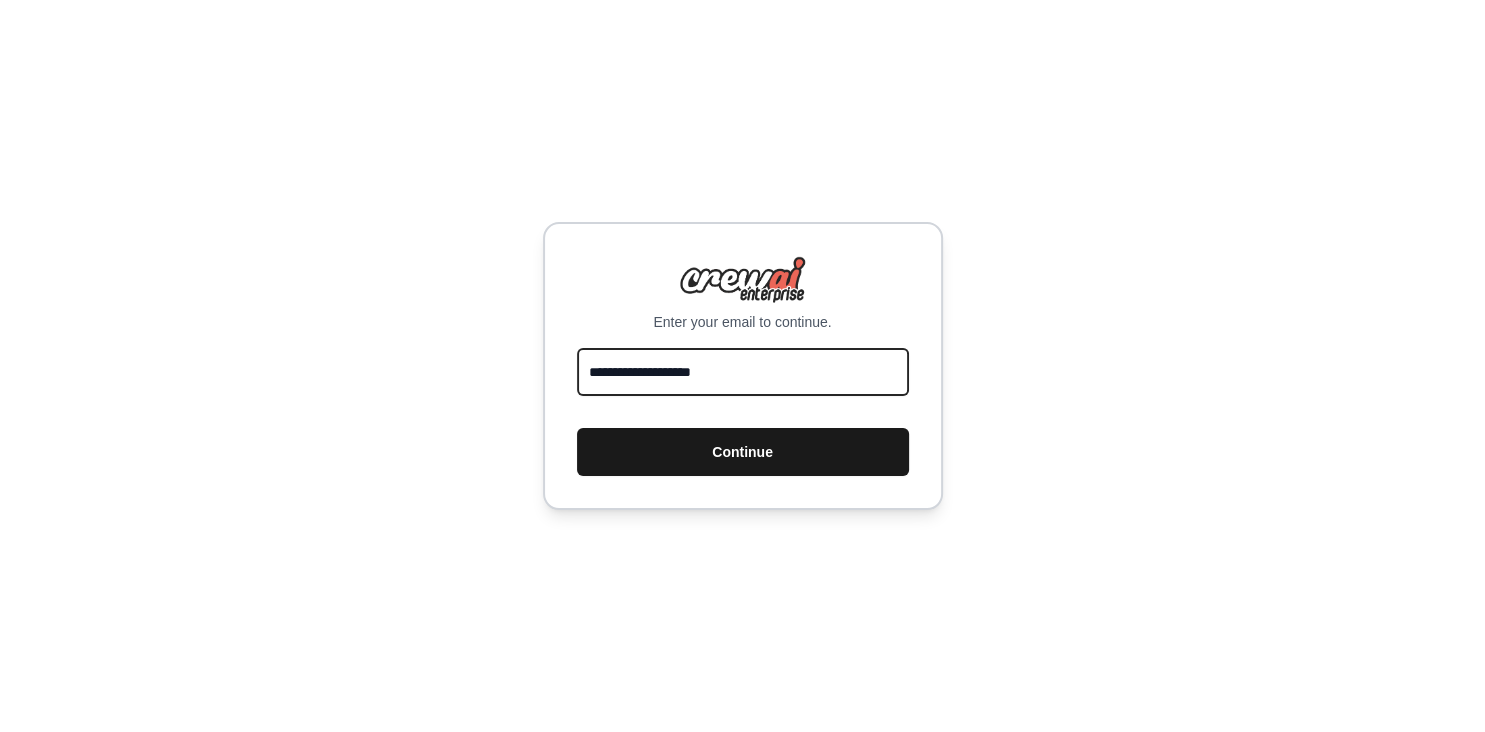 type on "**********" 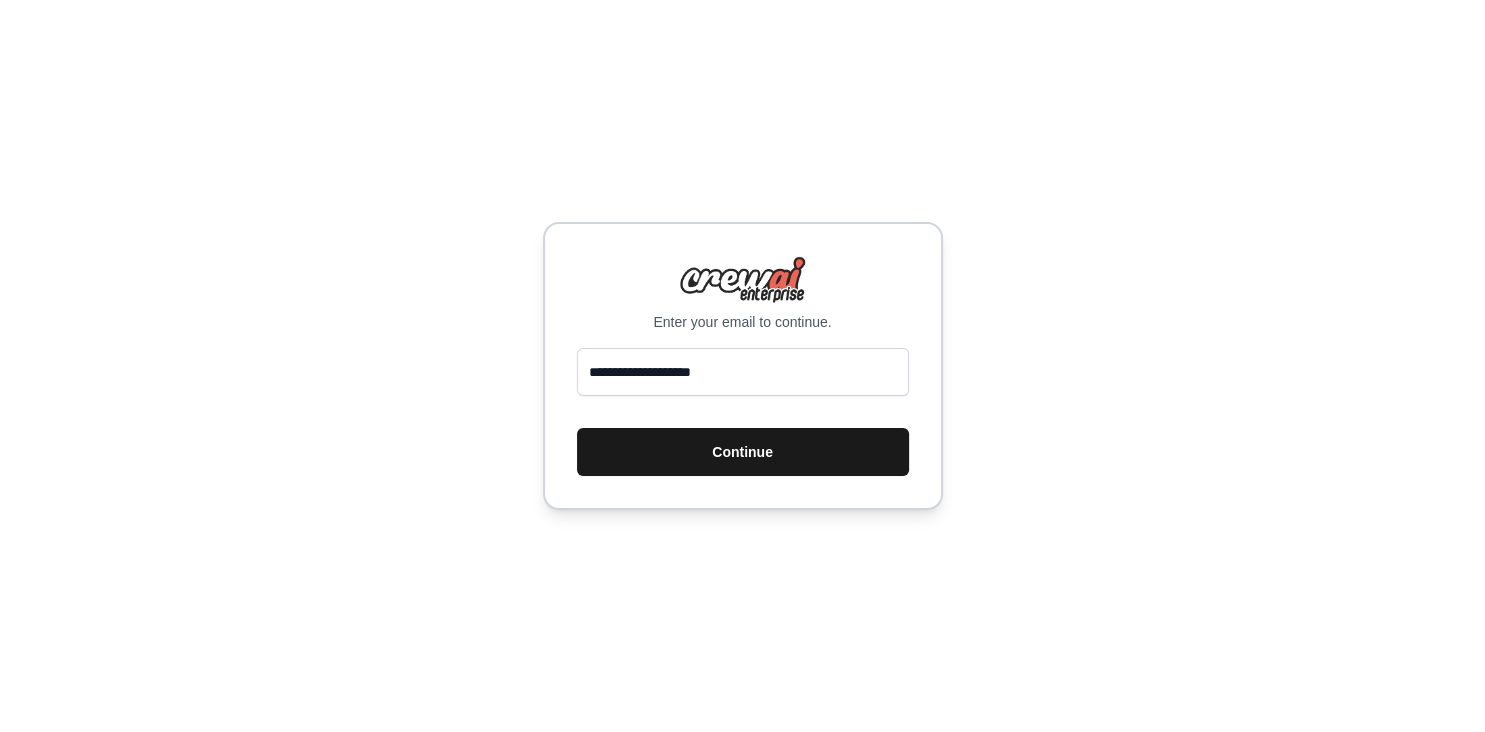 click on "Continue" at bounding box center [743, 452] 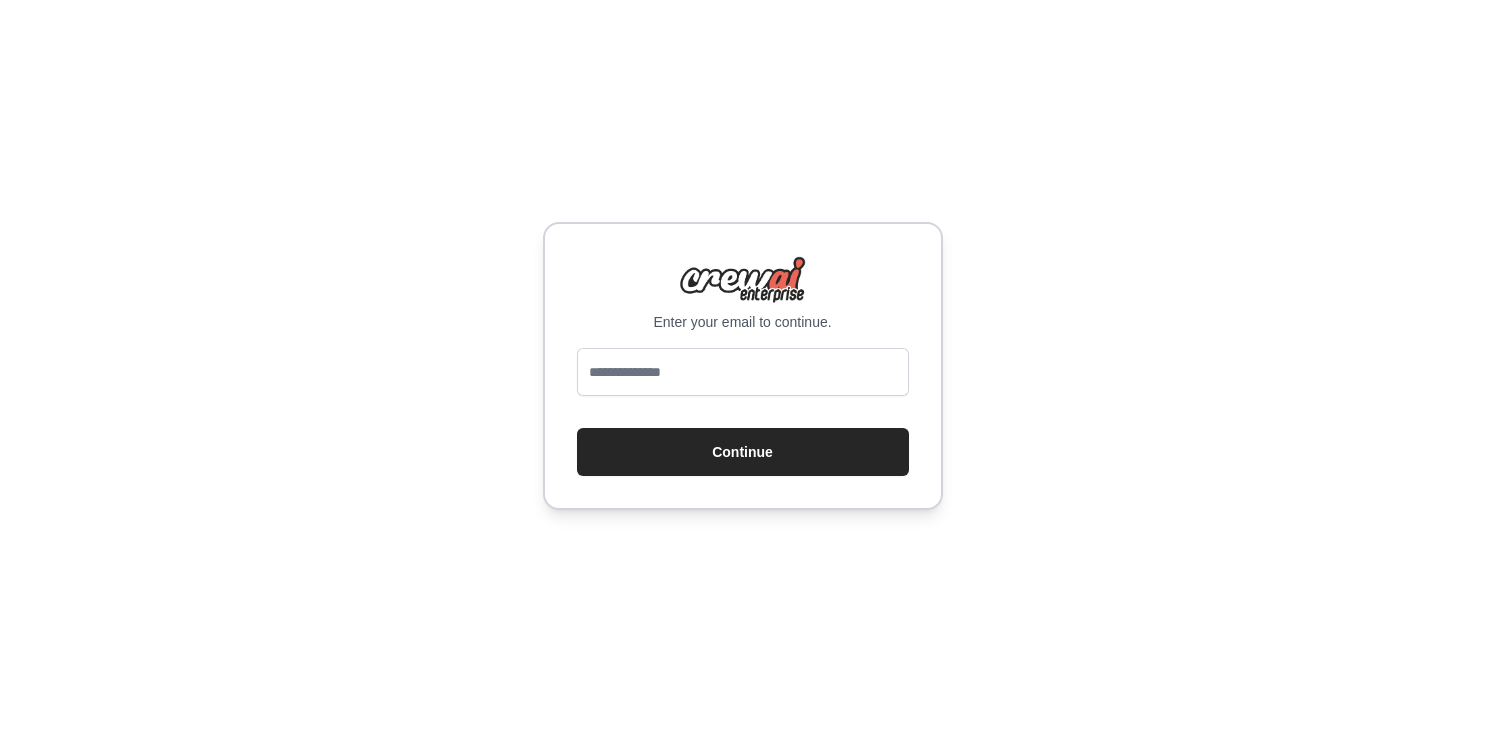 scroll, scrollTop: 0, scrollLeft: 0, axis: both 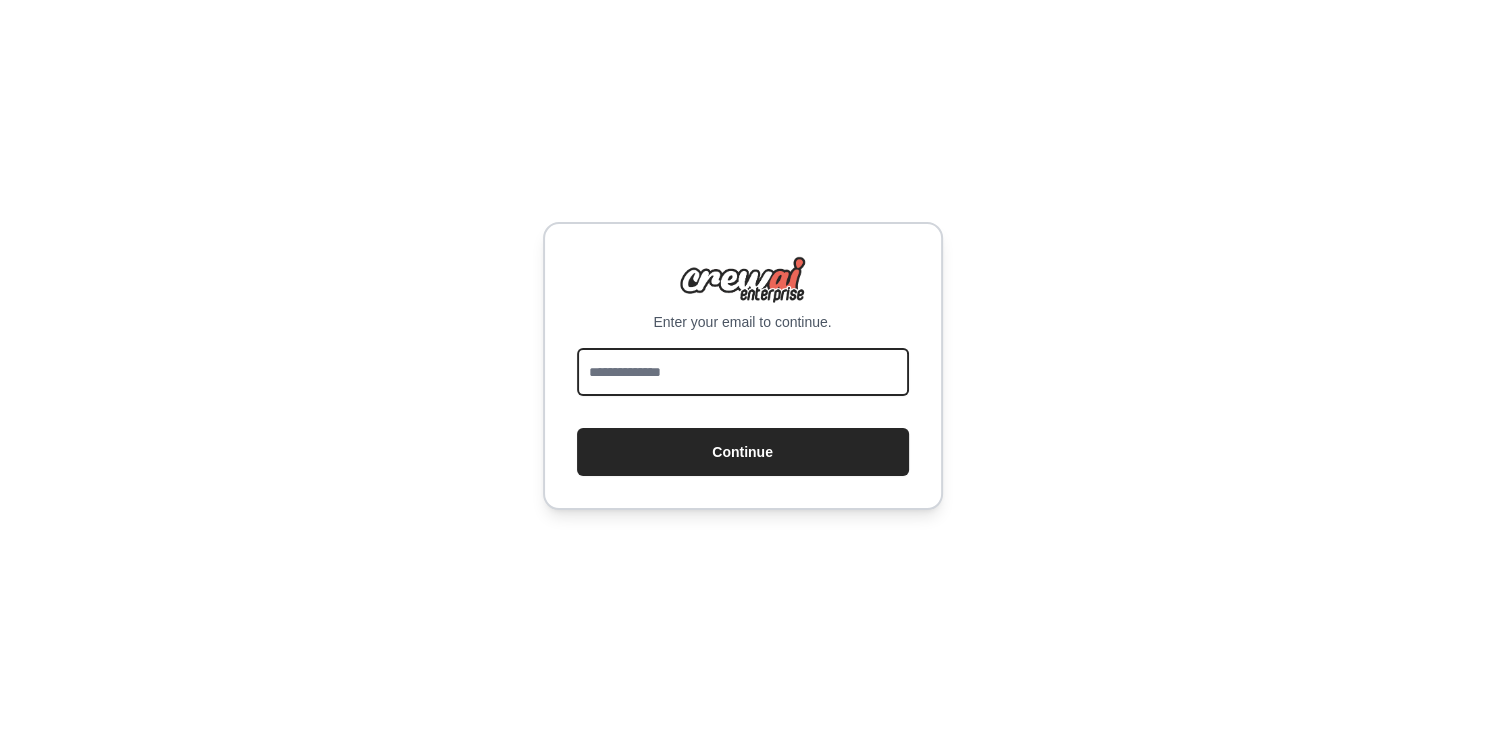 click at bounding box center (743, 372) 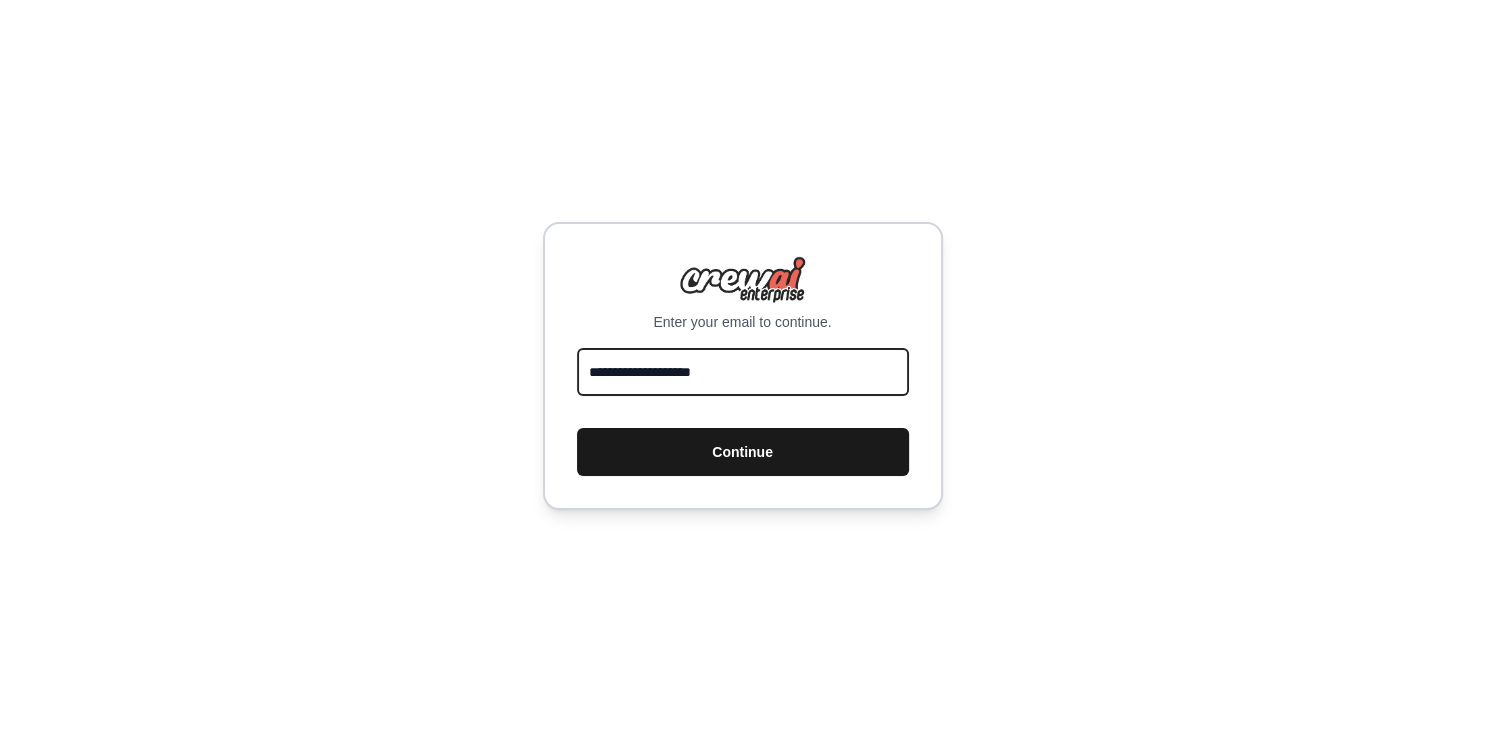 type on "**********" 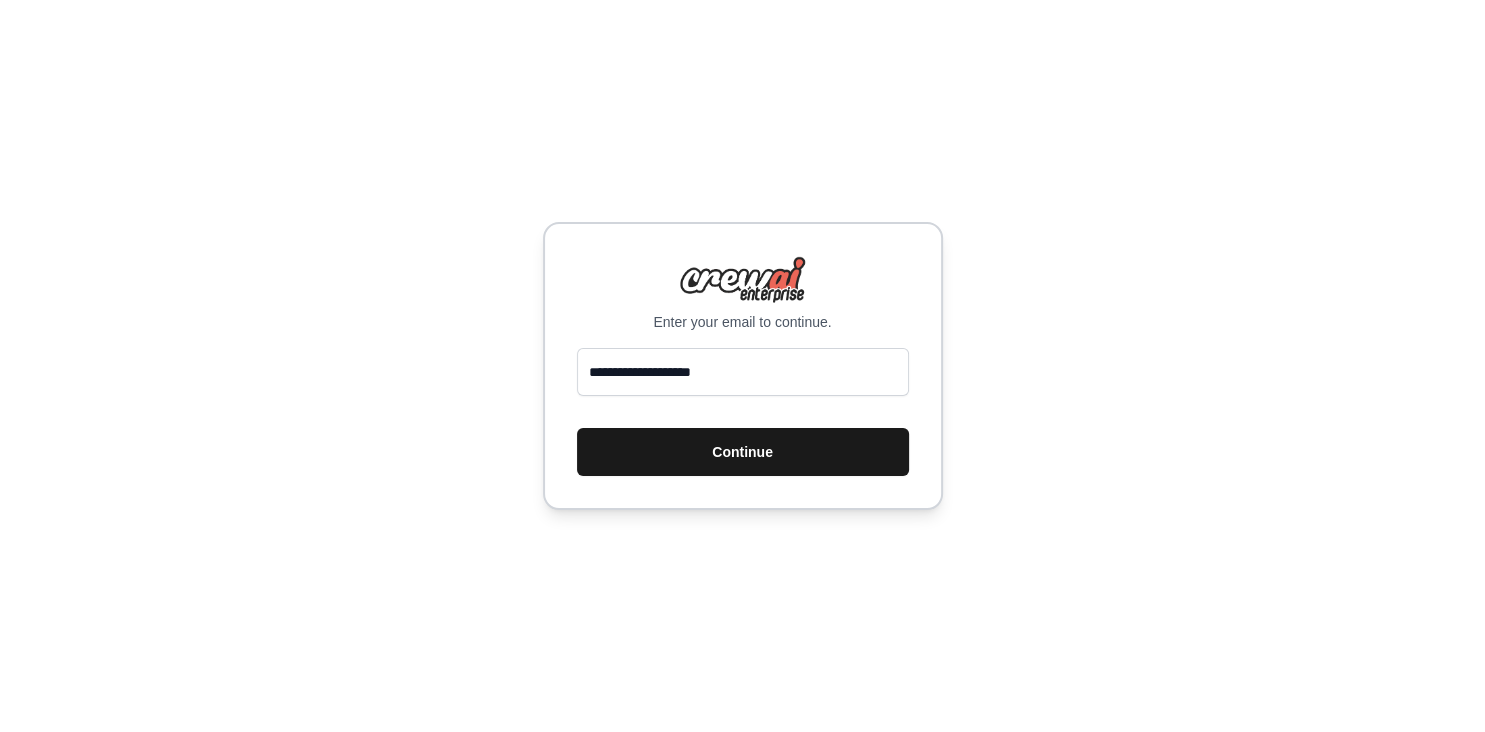 click on "Continue" at bounding box center (743, 452) 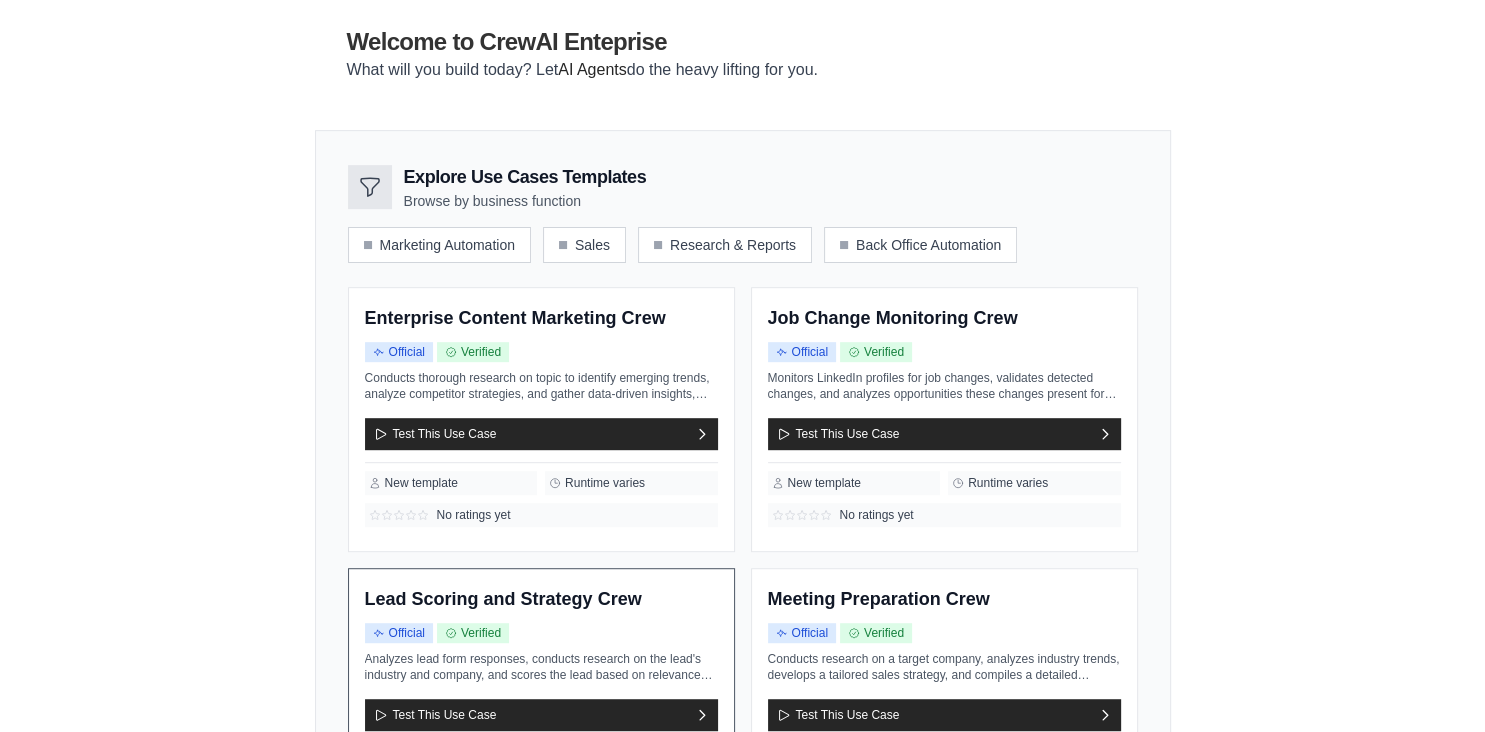 scroll, scrollTop: 0, scrollLeft: 0, axis: both 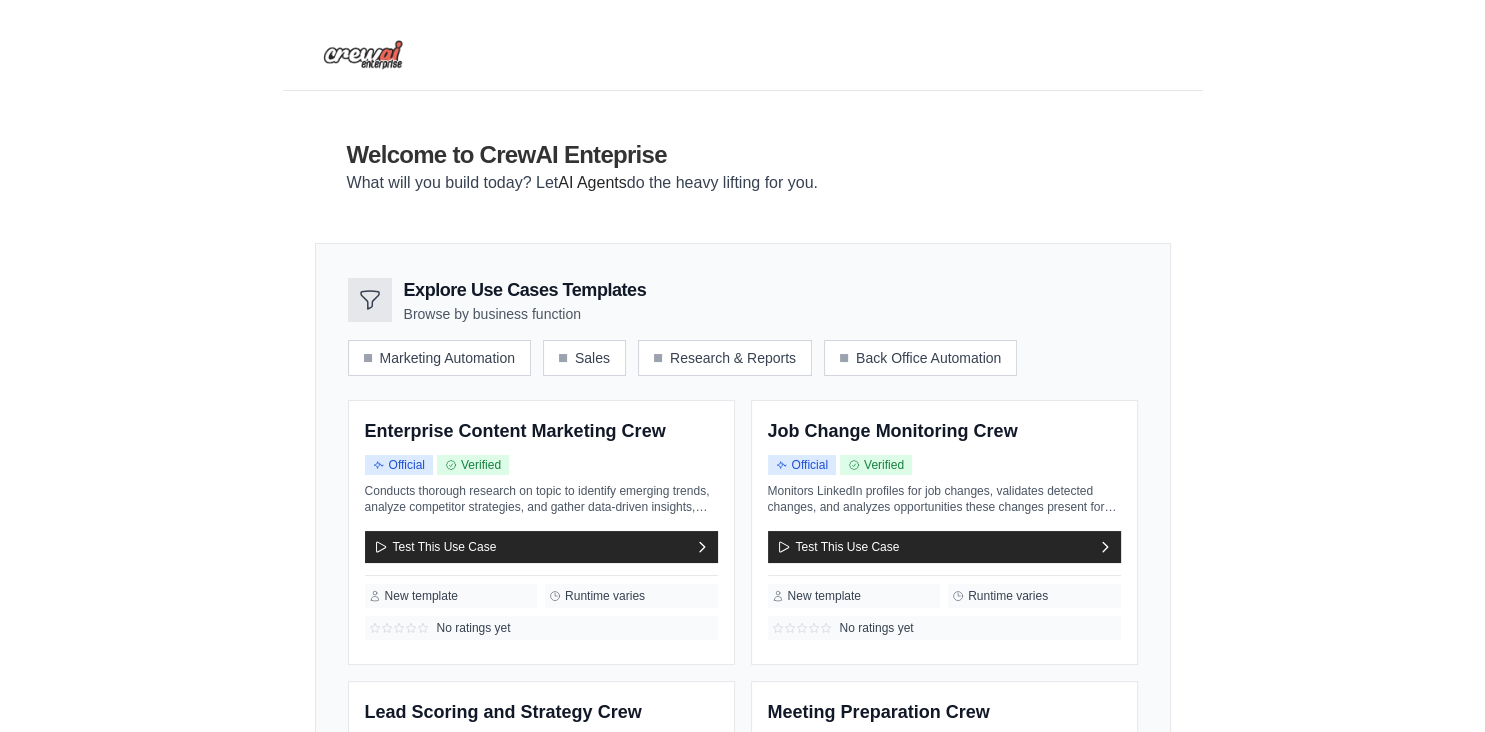 click 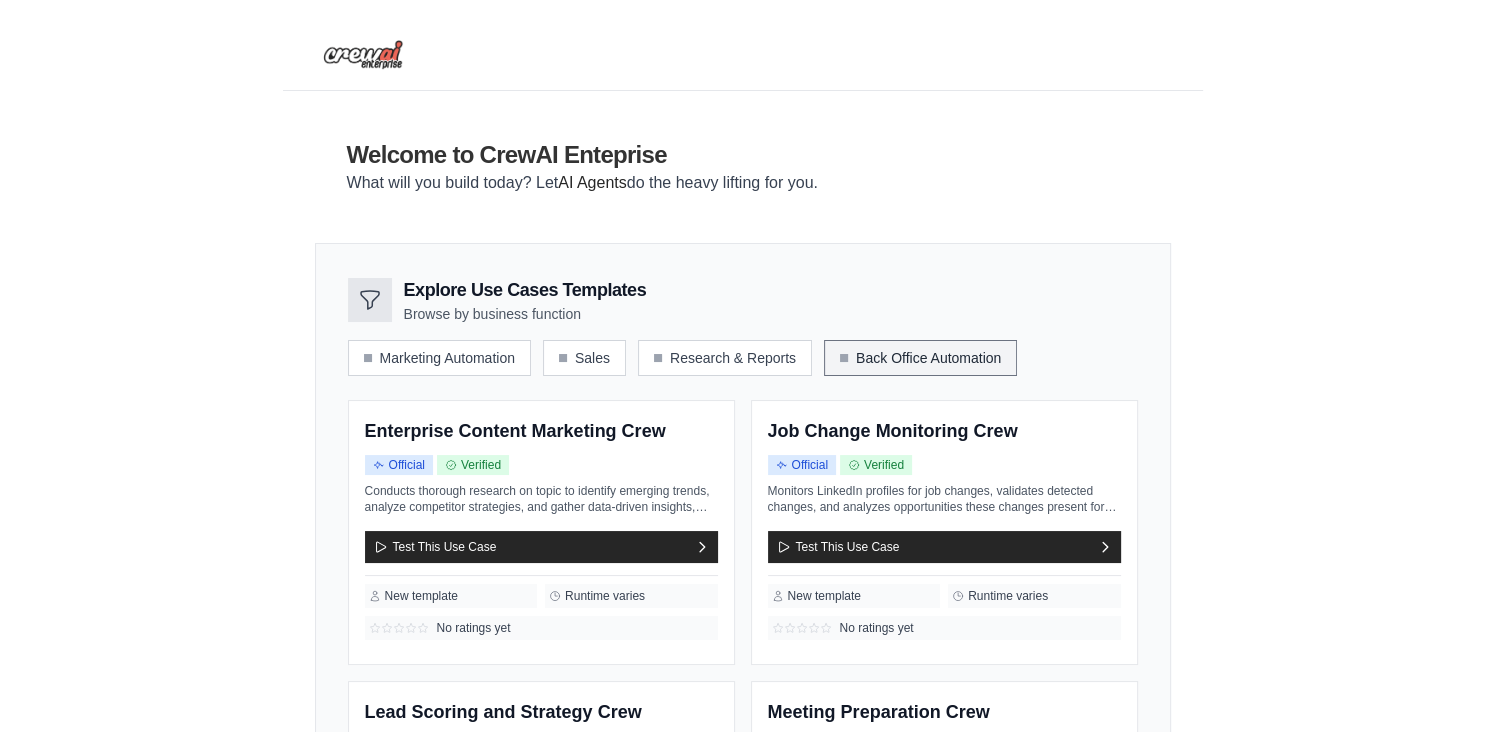 click on "Back Office Automation" at bounding box center (920, 358) 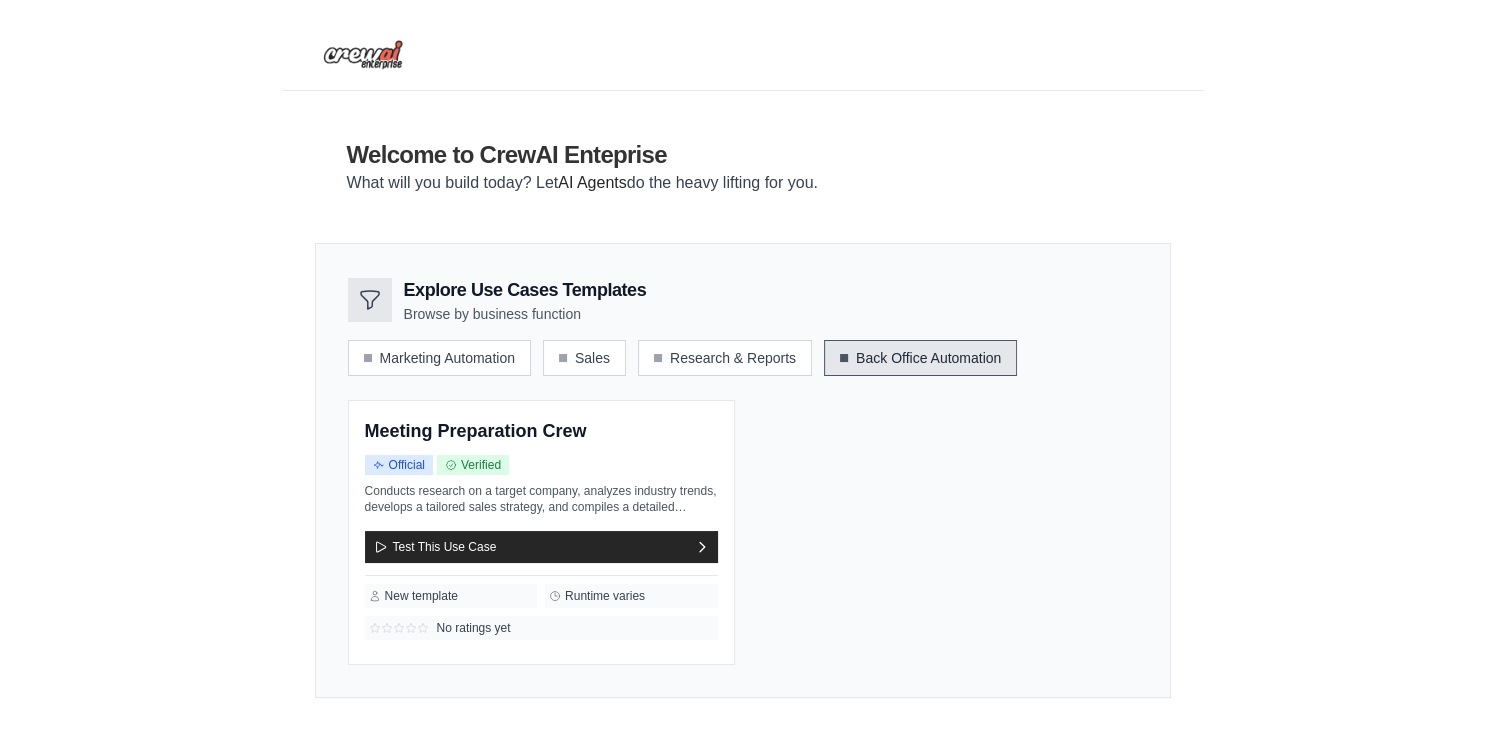 click at bounding box center [363, 55] 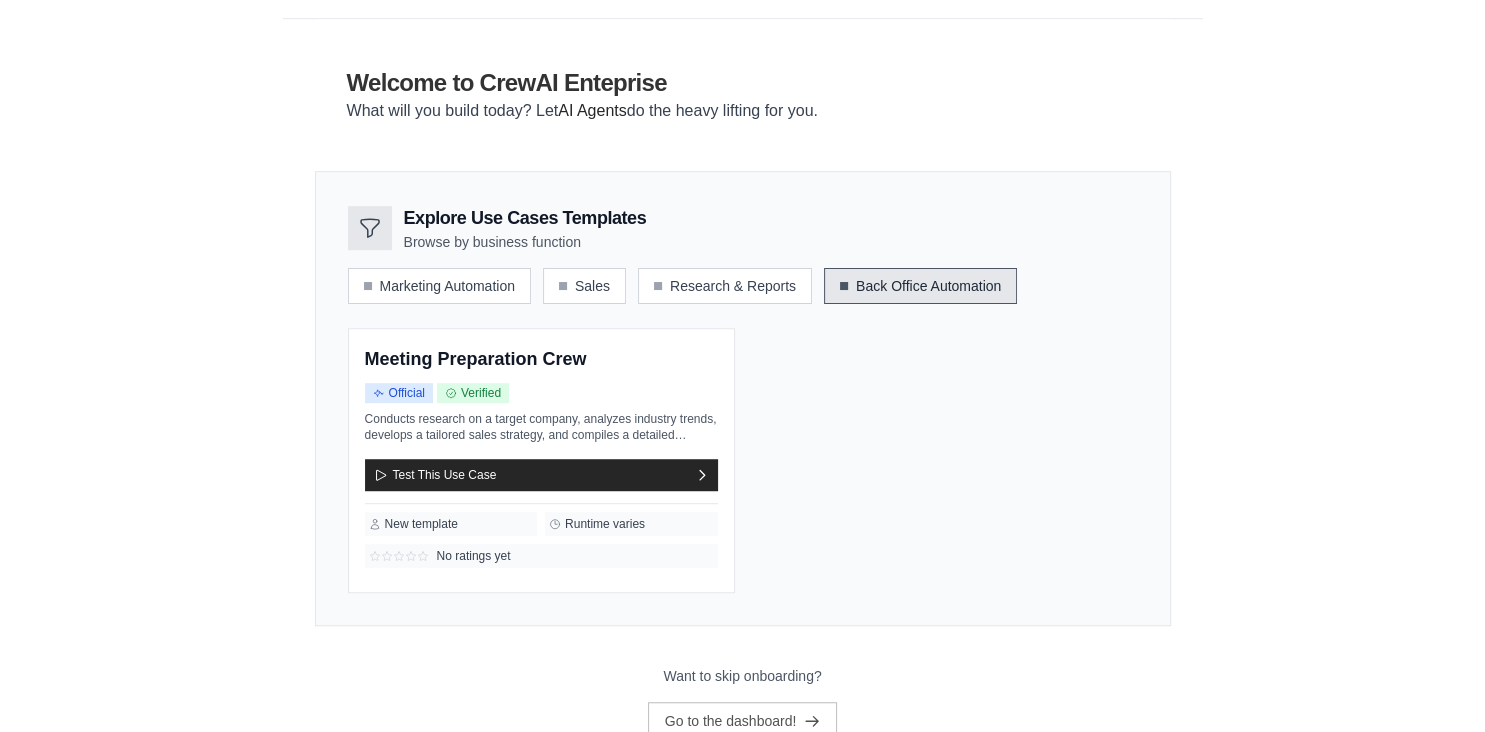 scroll, scrollTop: 110, scrollLeft: 0, axis: vertical 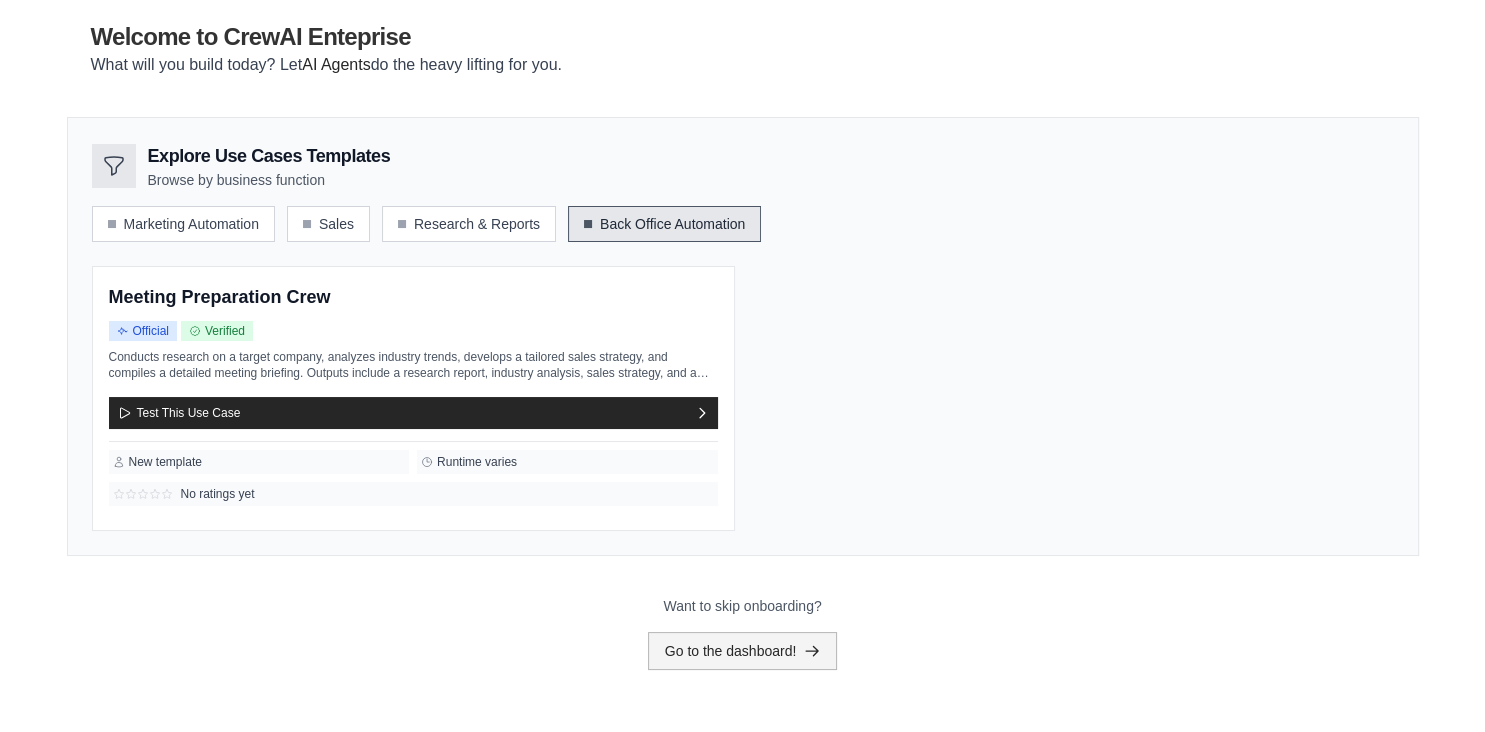 click on "Go to the dashboard!" at bounding box center (743, 651) 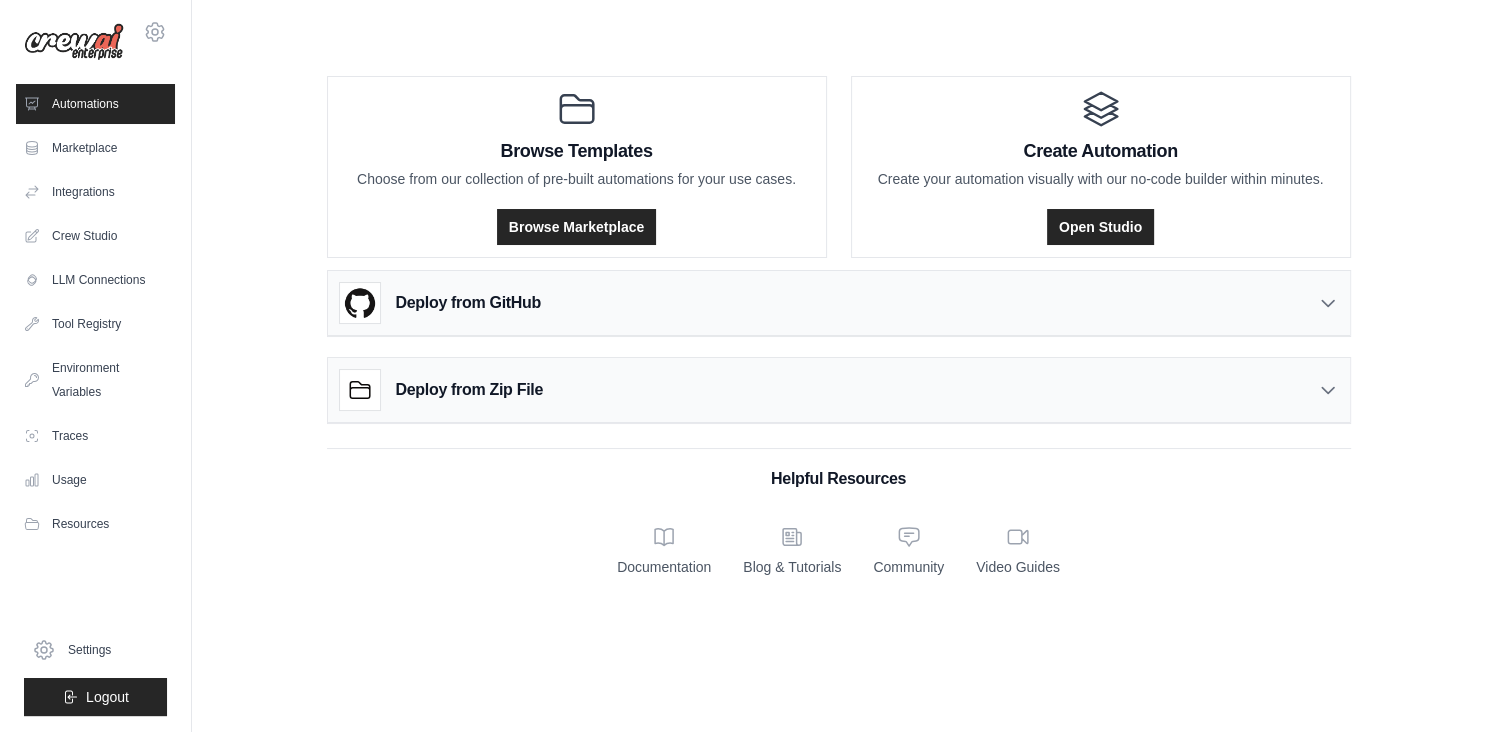 scroll, scrollTop: 0, scrollLeft: 0, axis: both 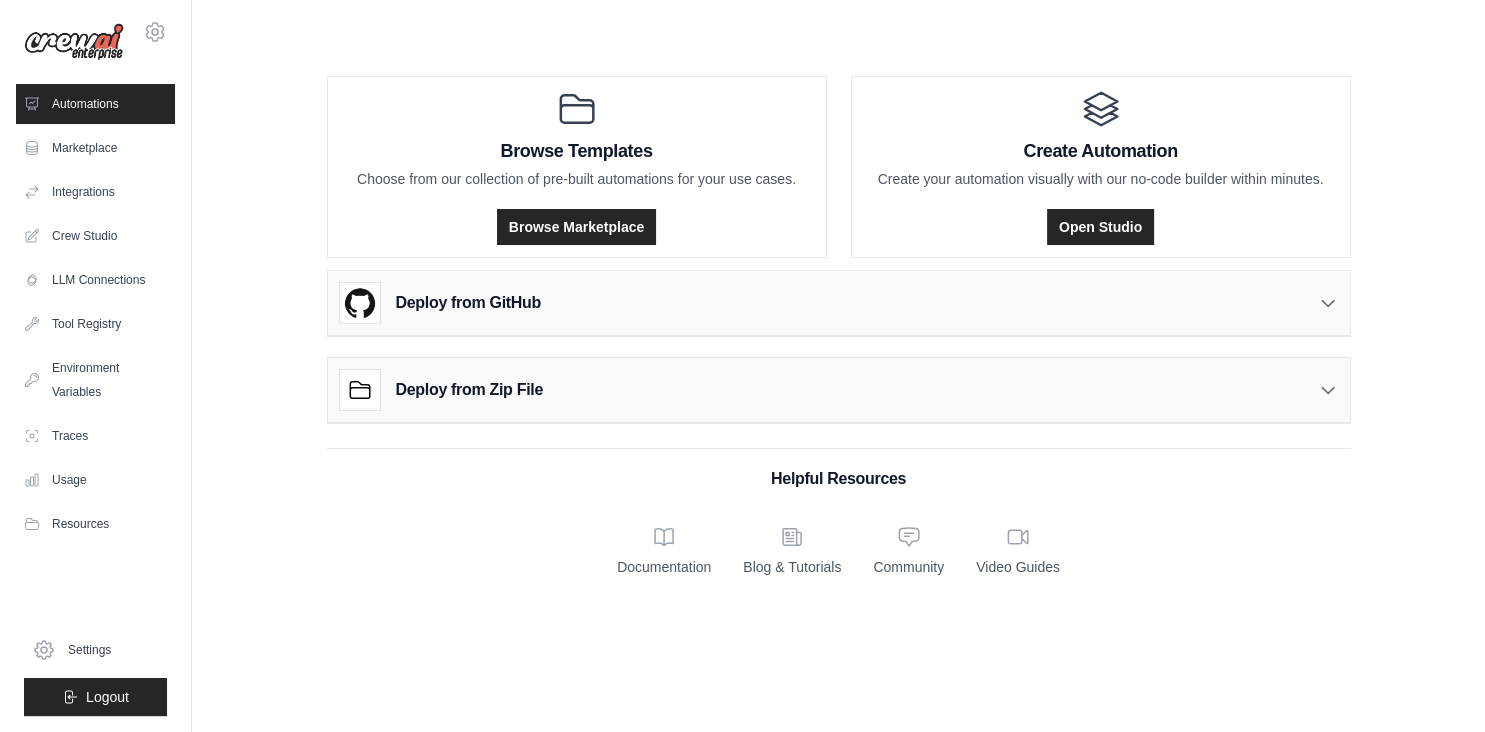 click 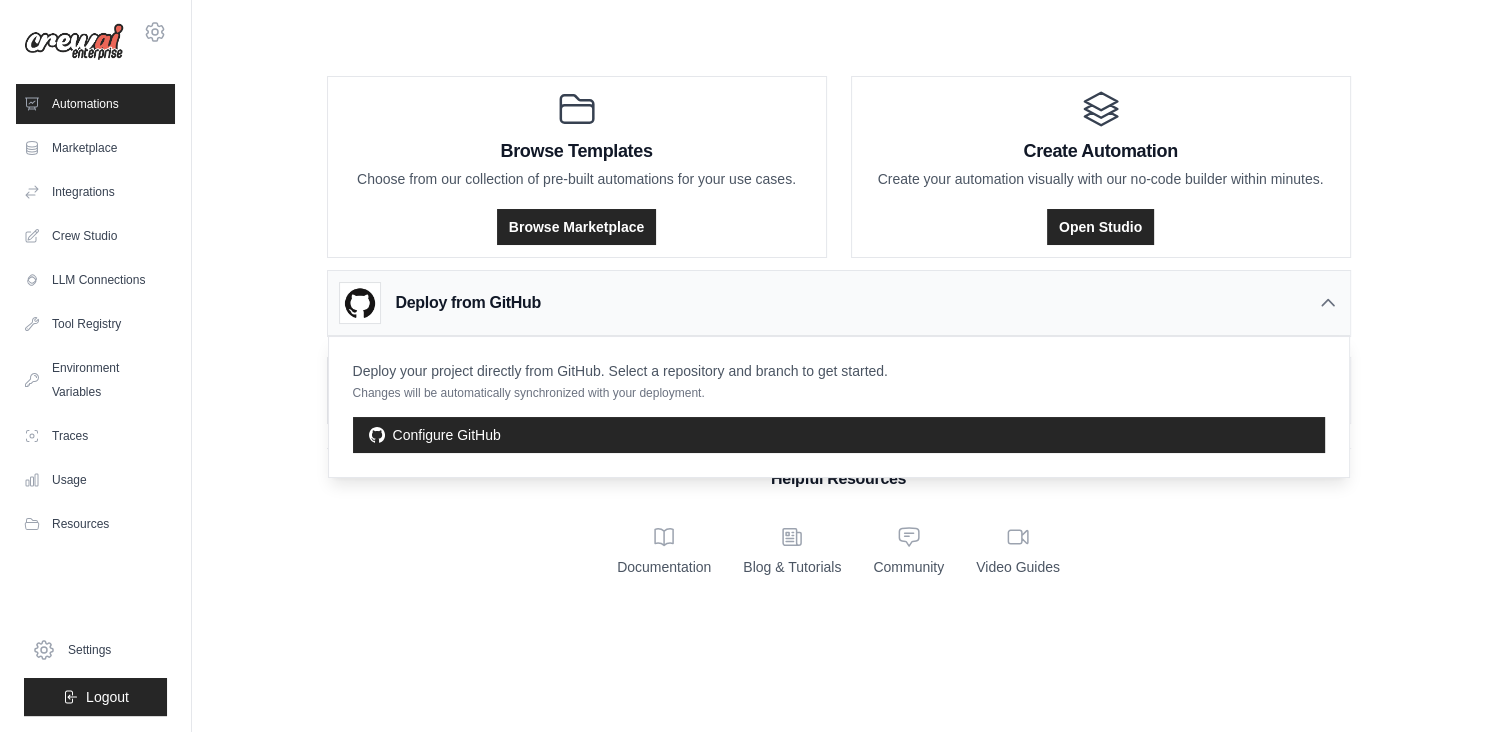 click 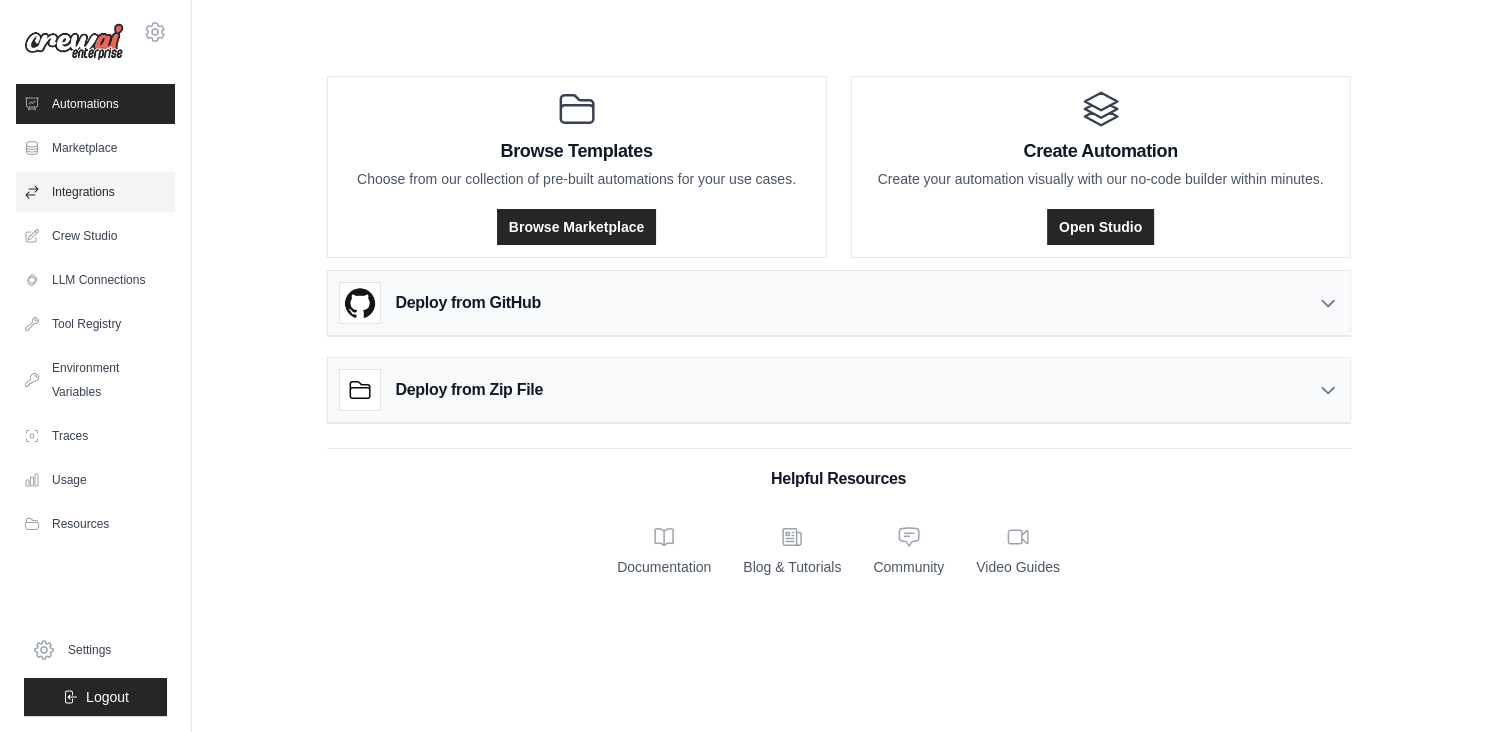 click on "Integrations" at bounding box center (95, 192) 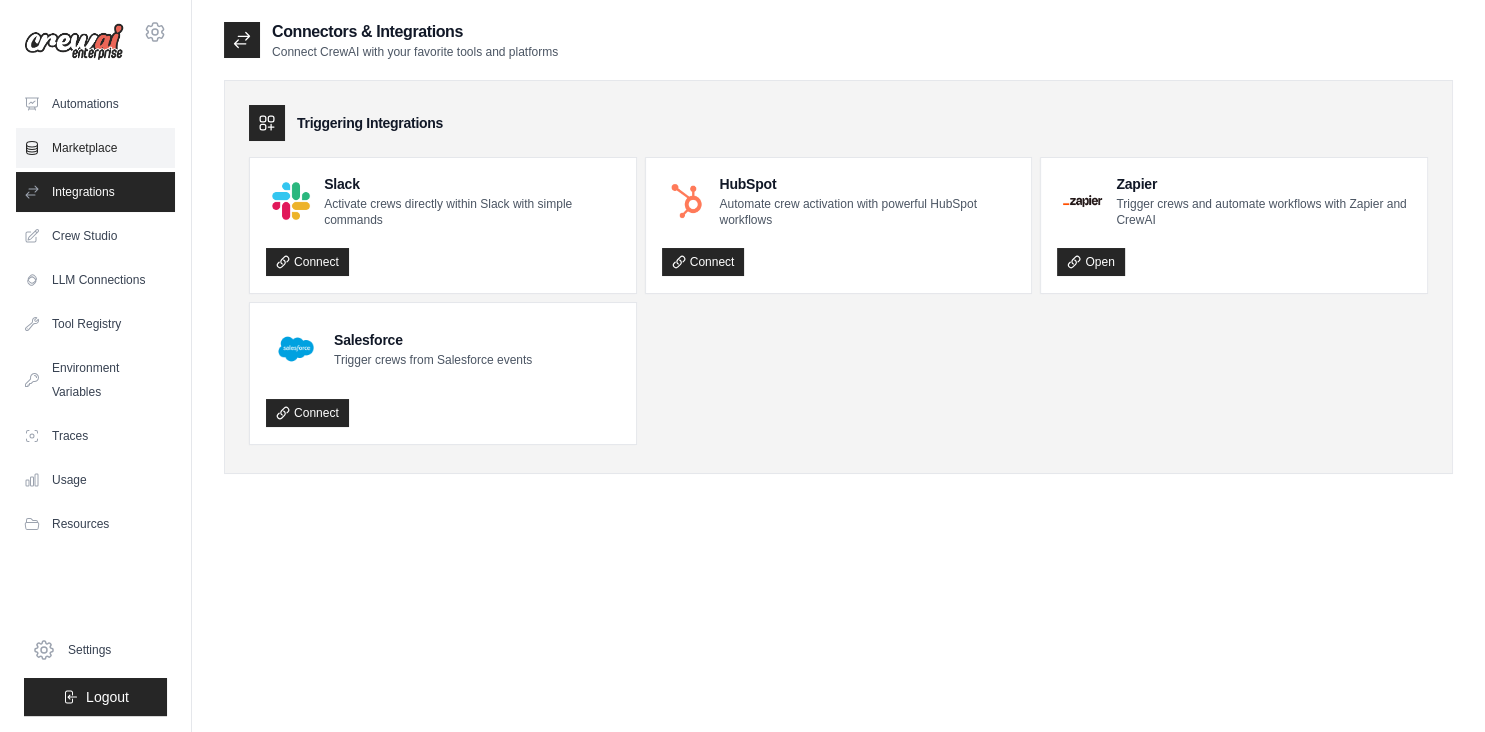click on "Marketplace" at bounding box center [95, 148] 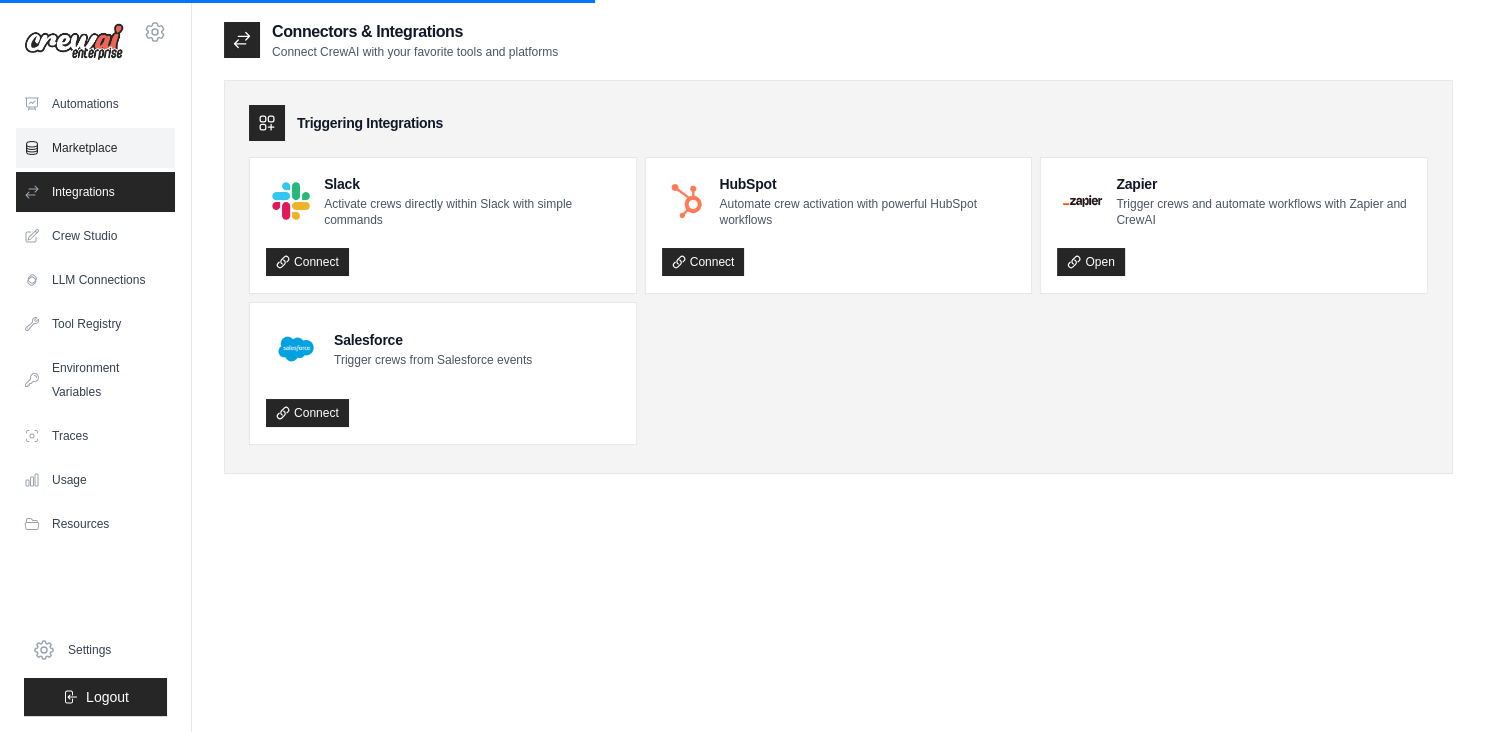 click on "Marketplace" at bounding box center [95, 148] 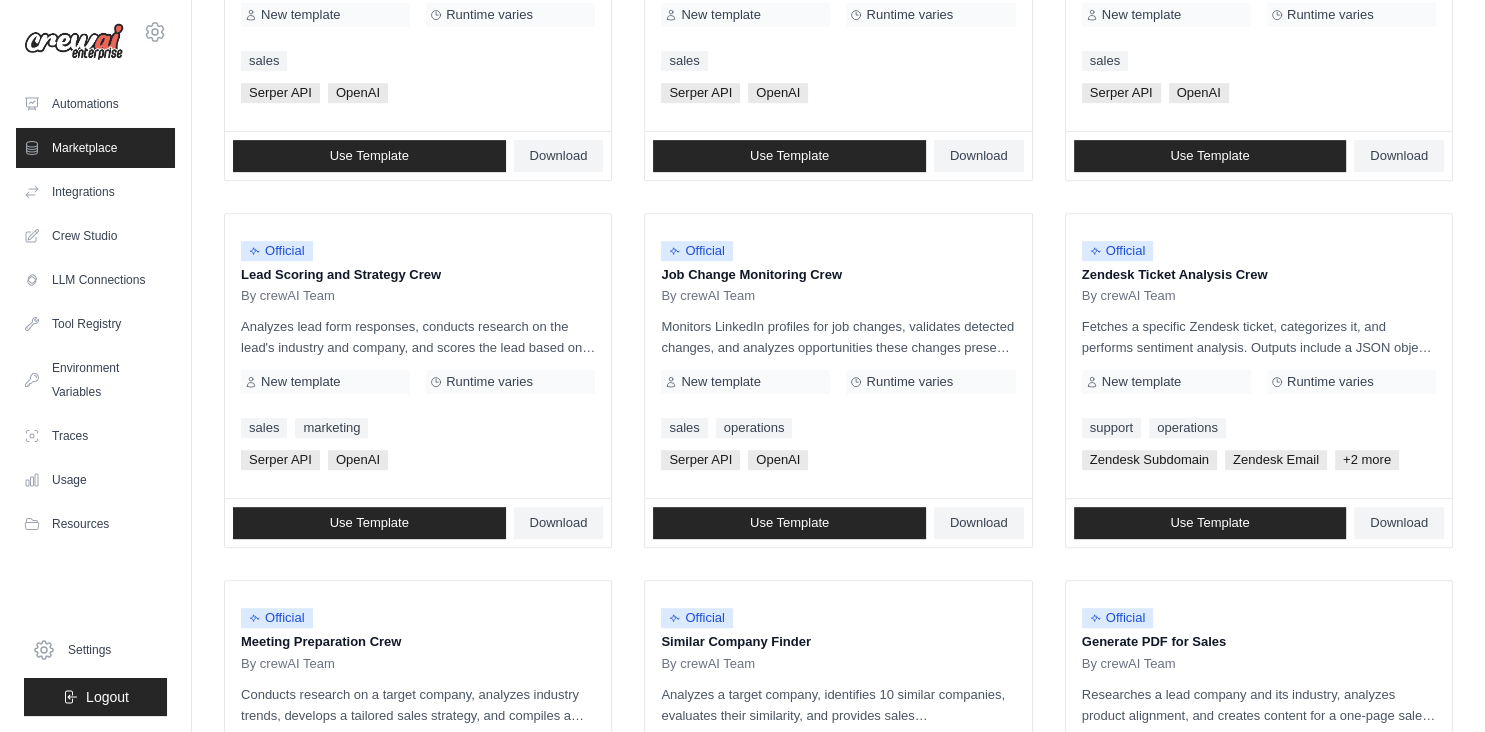 scroll, scrollTop: 648, scrollLeft: 0, axis: vertical 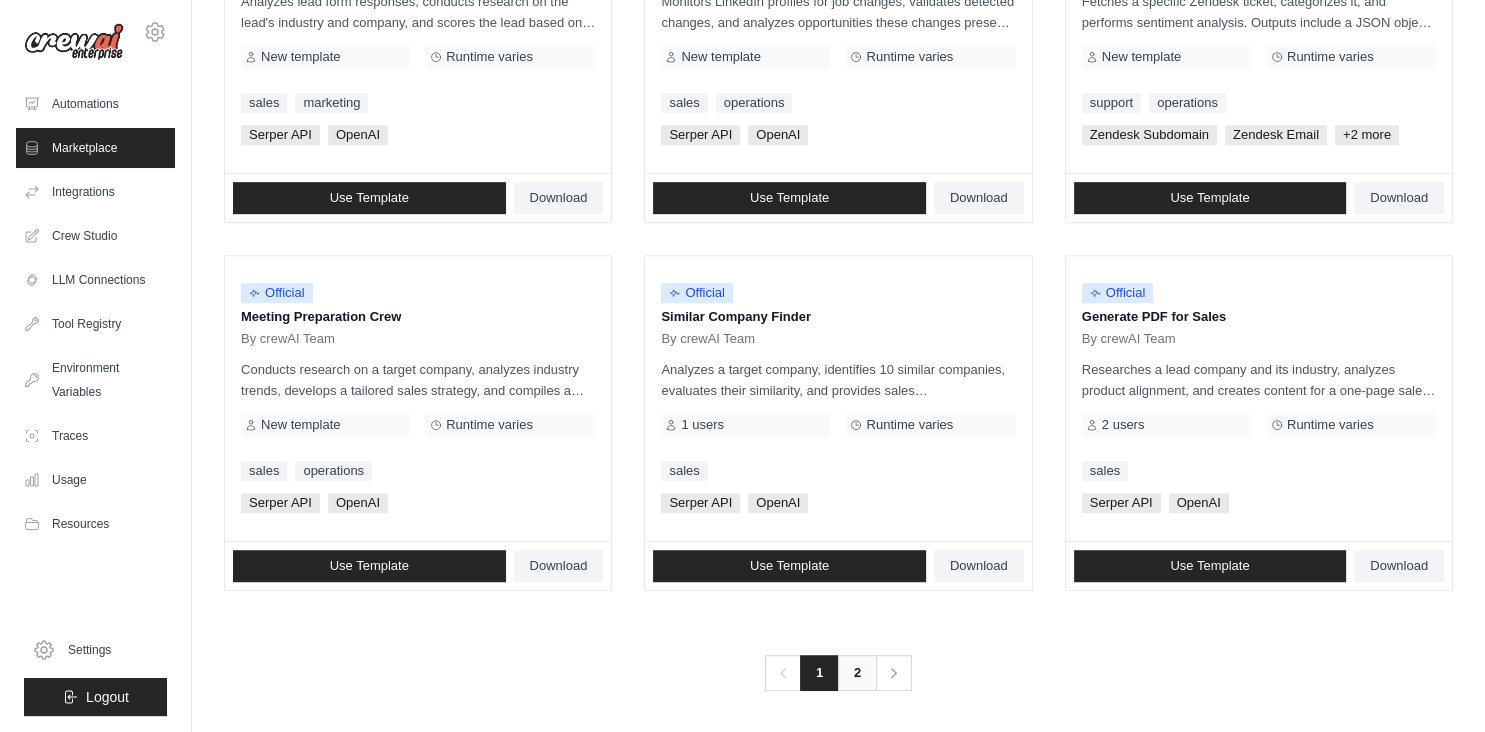 click on "2" at bounding box center (857, 673) 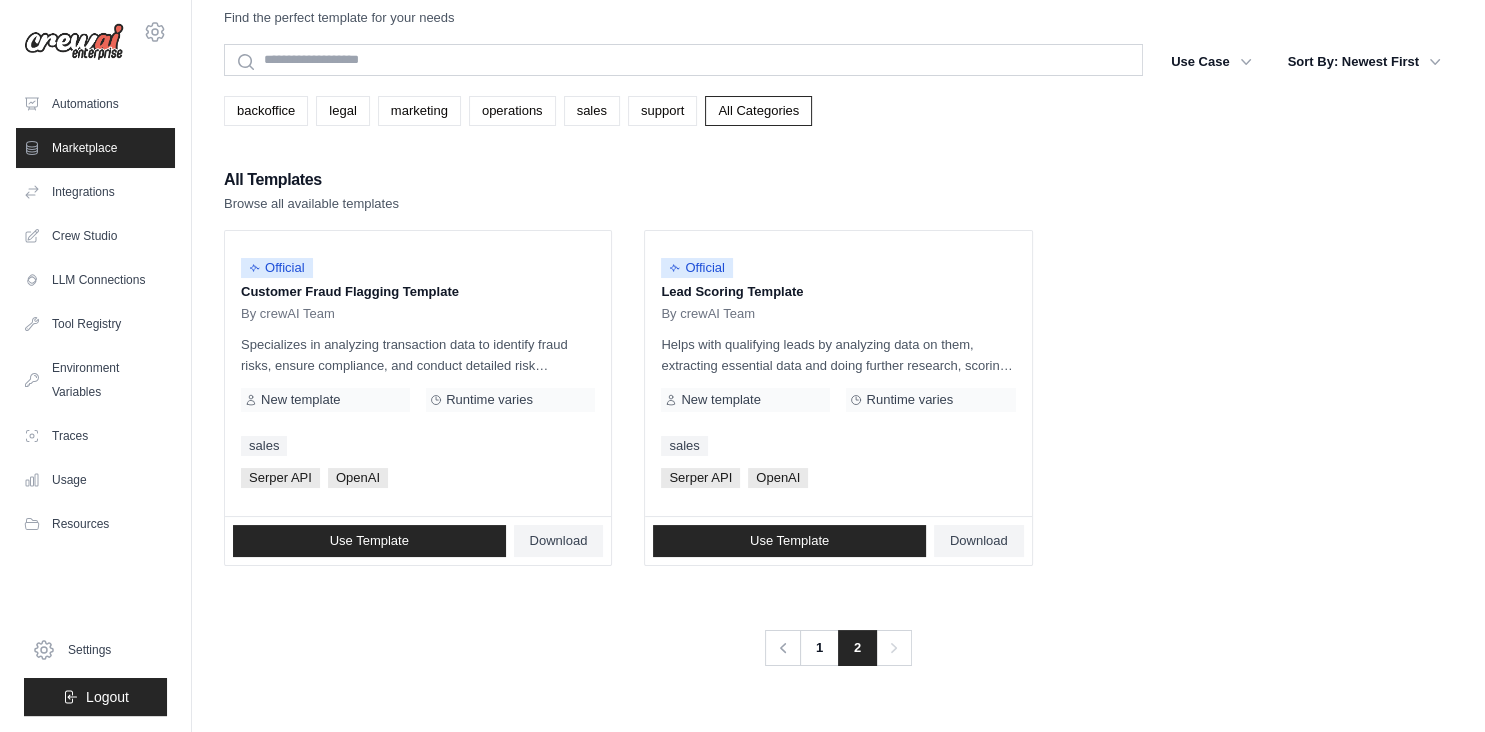 scroll, scrollTop: 0, scrollLeft: 0, axis: both 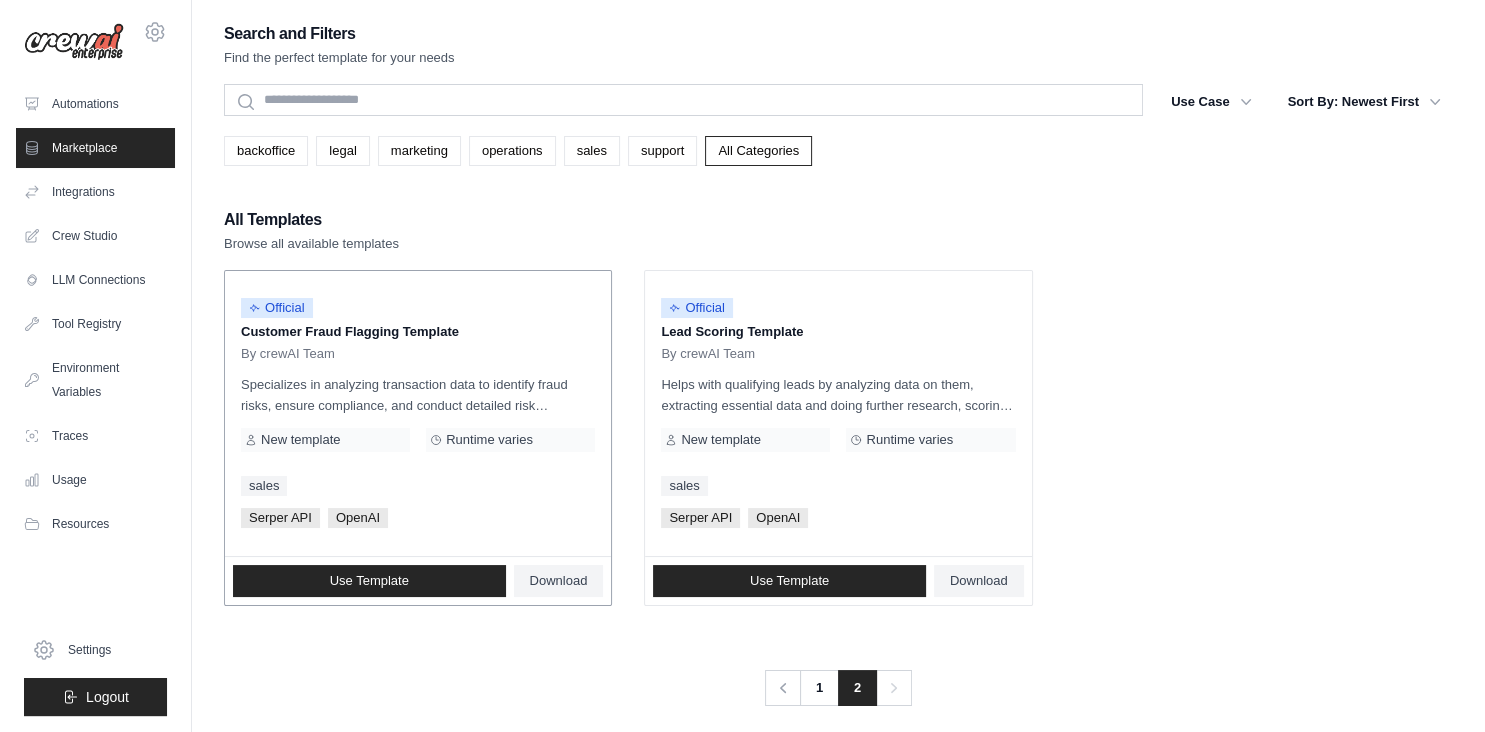 click on "Customer Fraud Flagging Template" at bounding box center (418, 332) 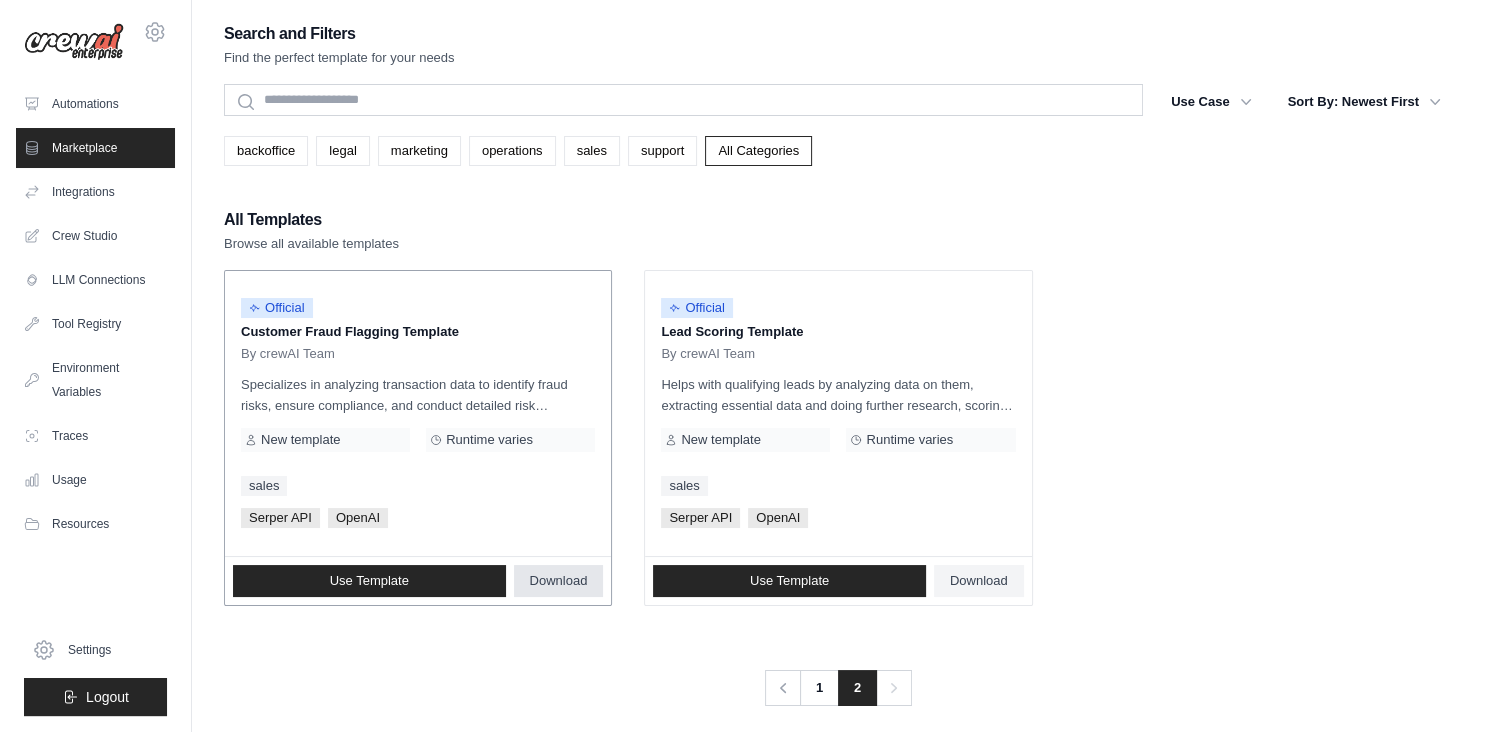 click on "Download" at bounding box center (559, 581) 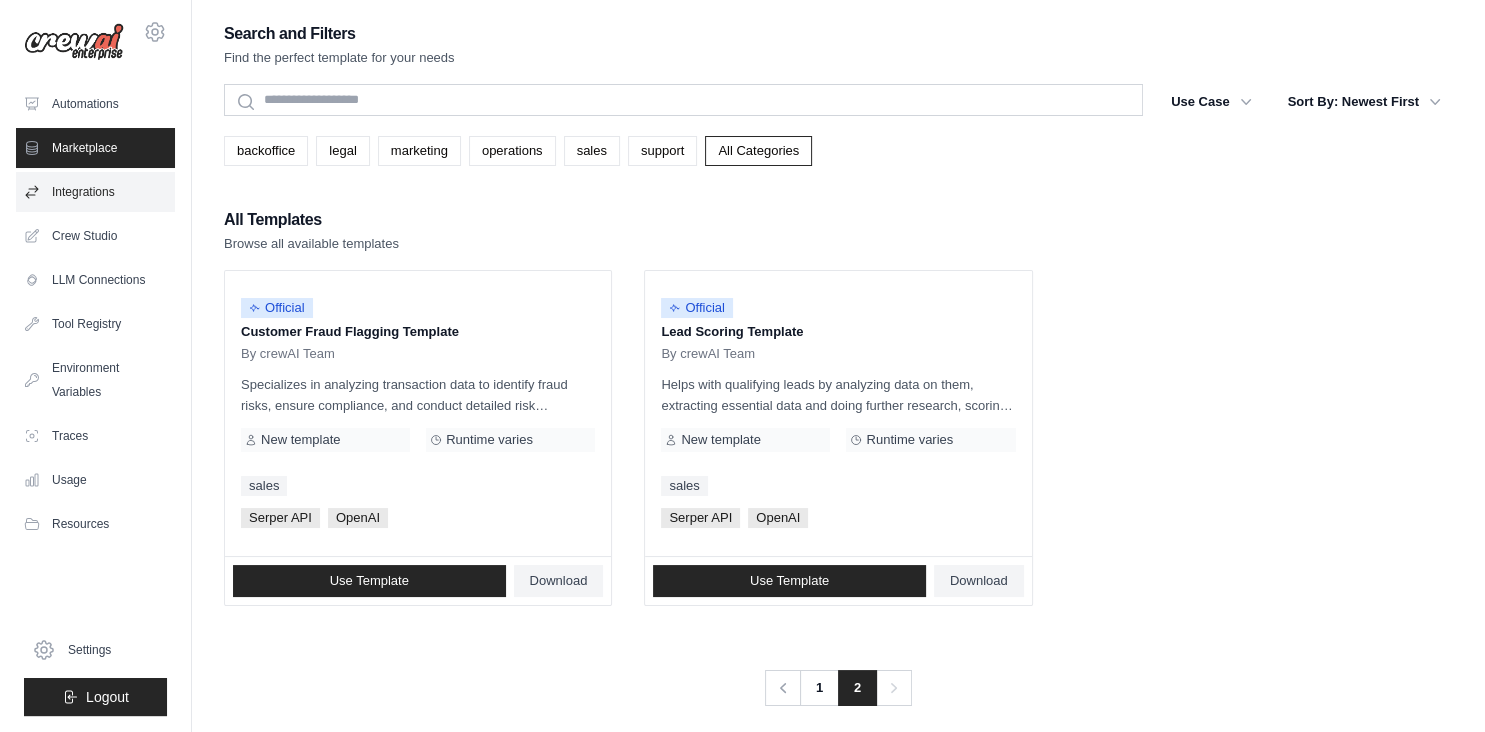 click on "Integrations" at bounding box center [95, 192] 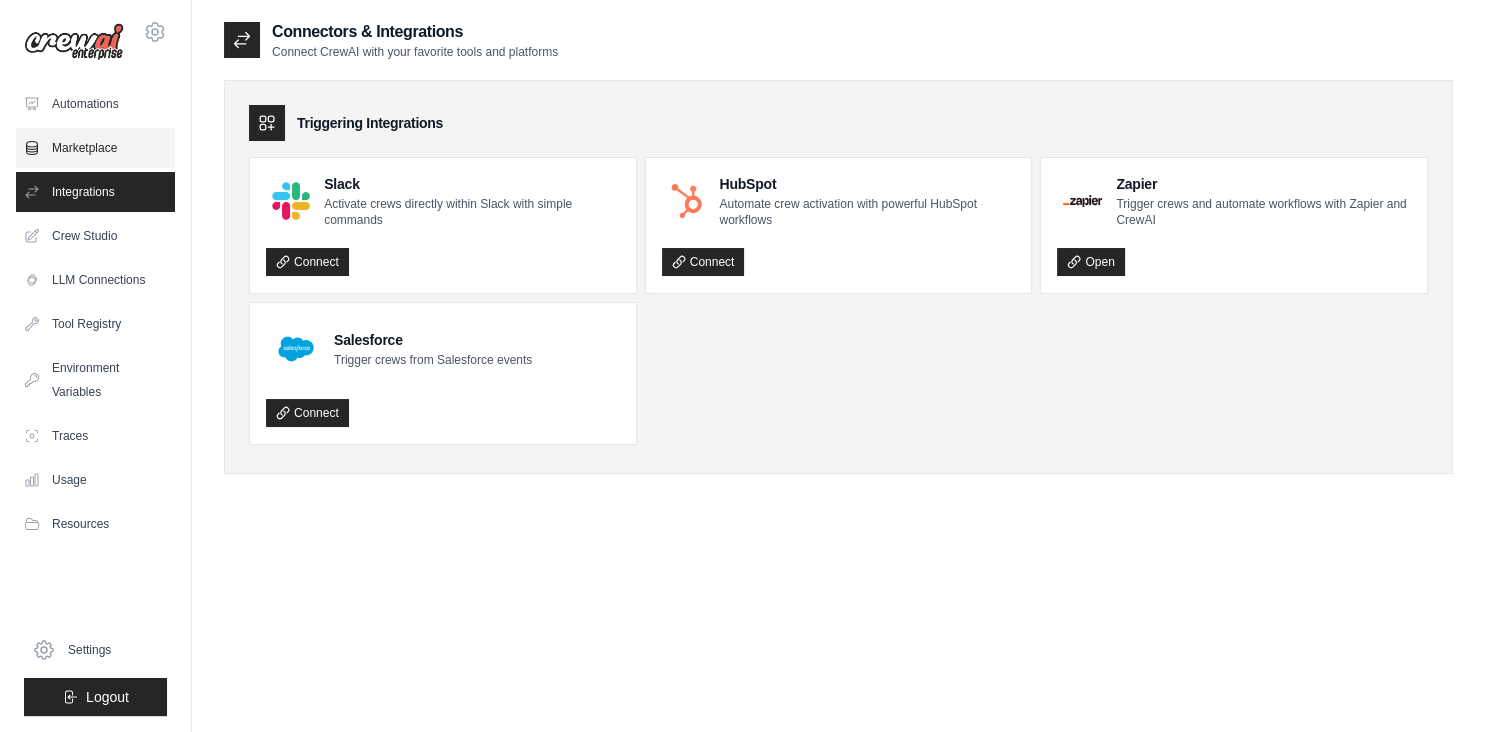 click on "Marketplace" at bounding box center (95, 148) 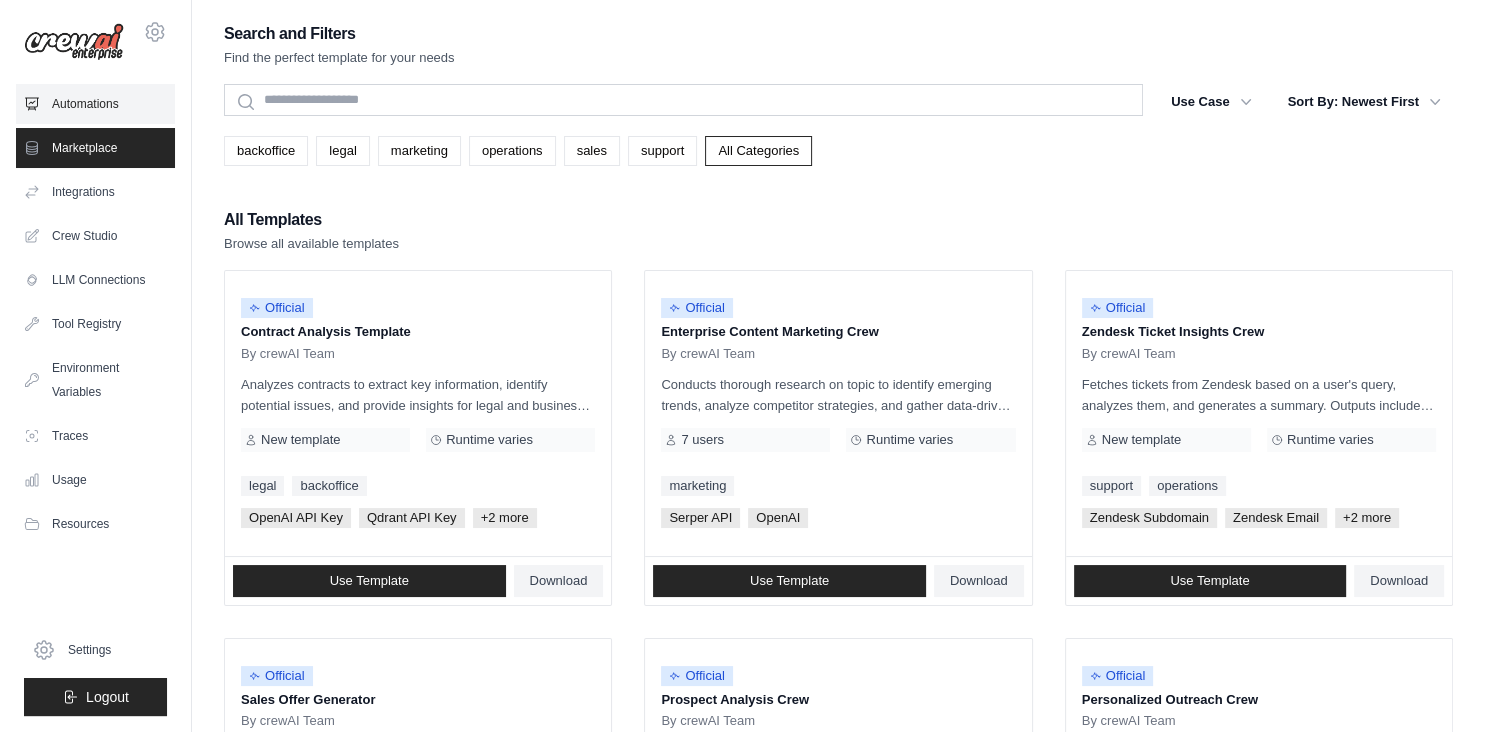 click on "Automations" at bounding box center [95, 104] 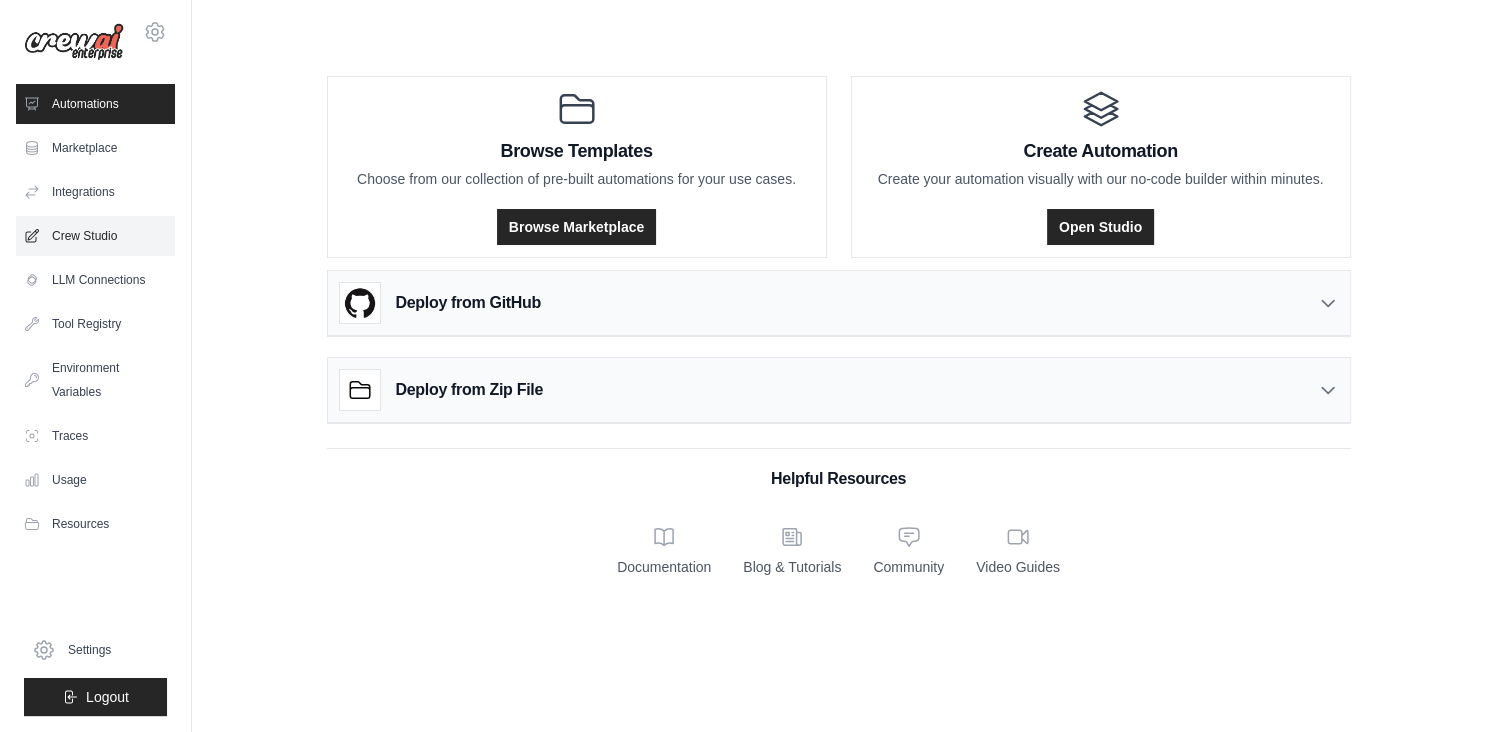 click on "Crew Studio" at bounding box center (95, 236) 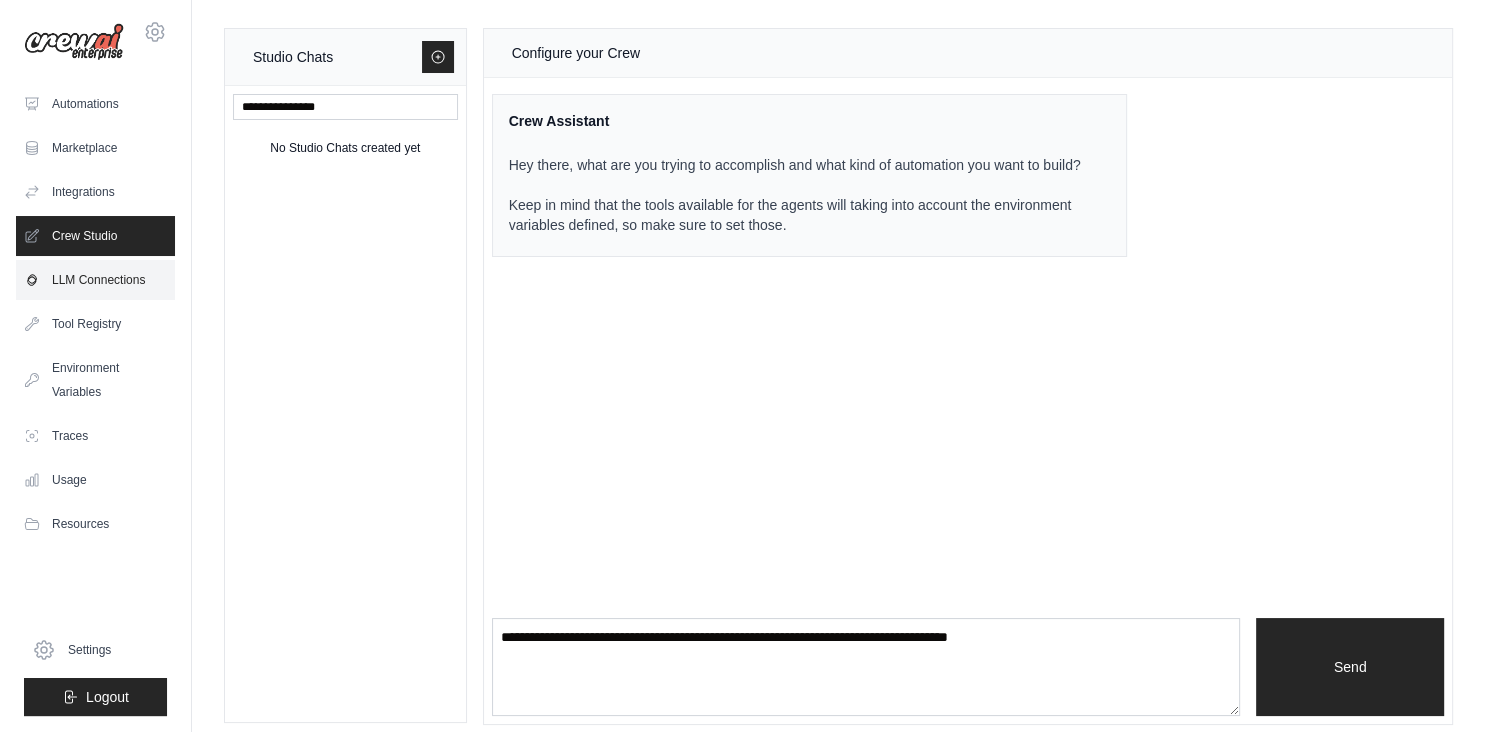 click on "LLM Connections" at bounding box center (95, 280) 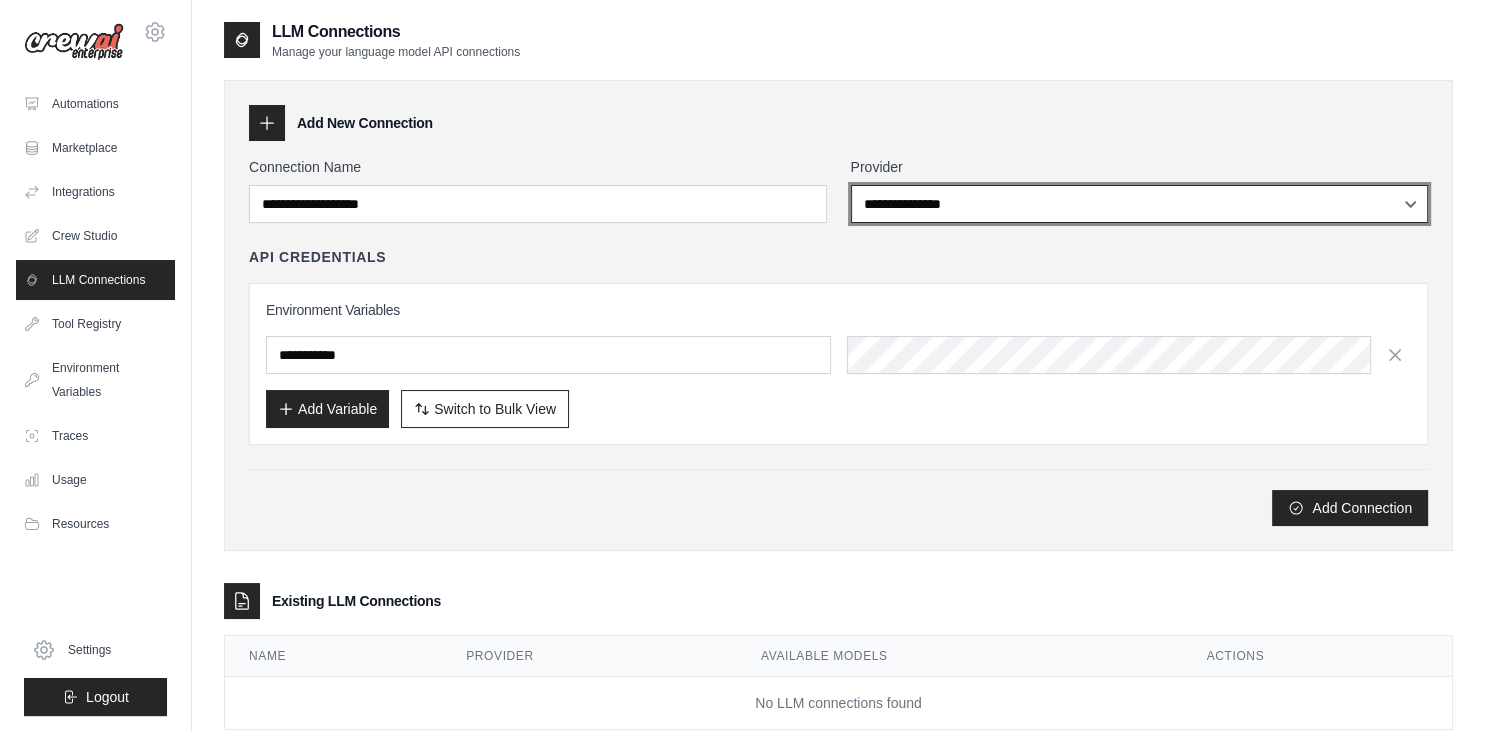 click on "**********" at bounding box center [1140, 204] 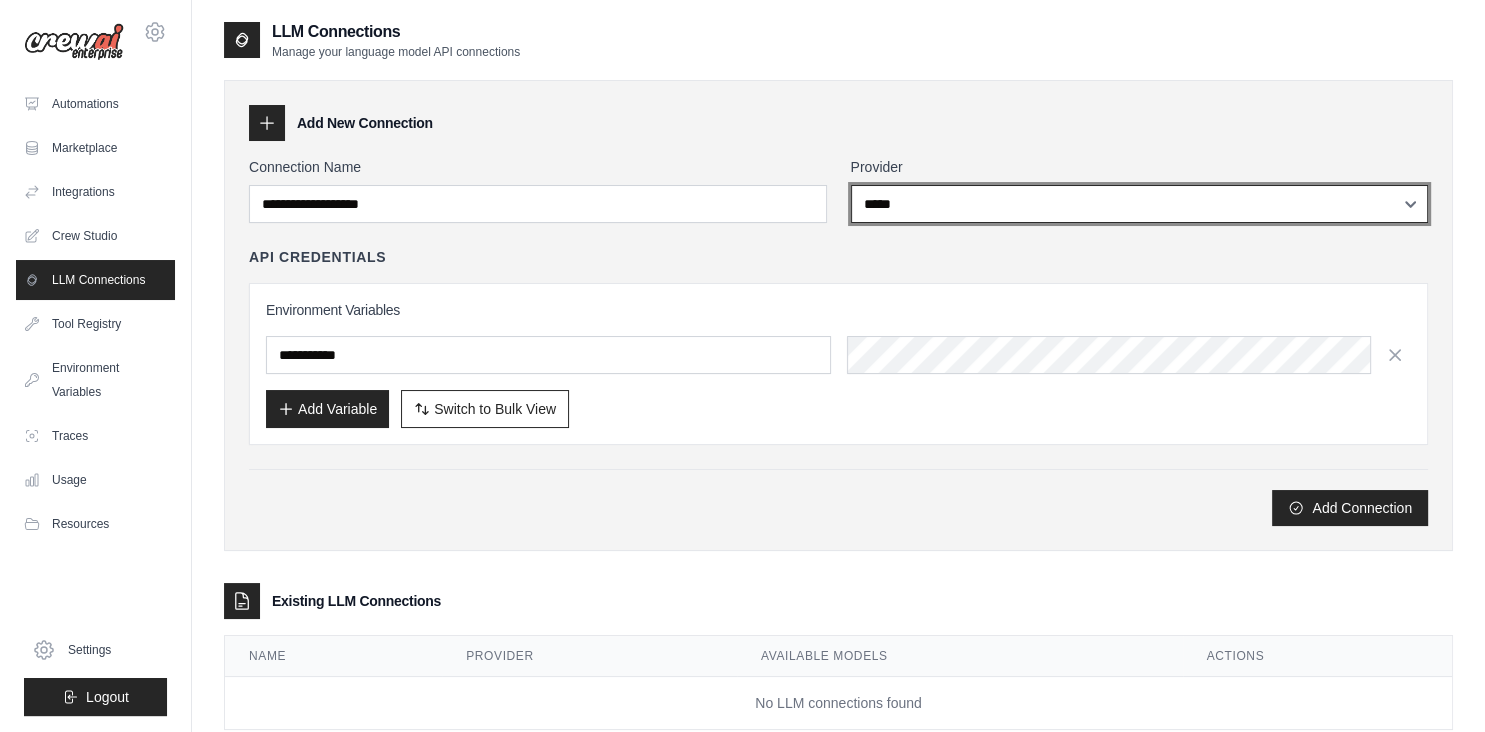 click on "*****" at bounding box center (0, 0) 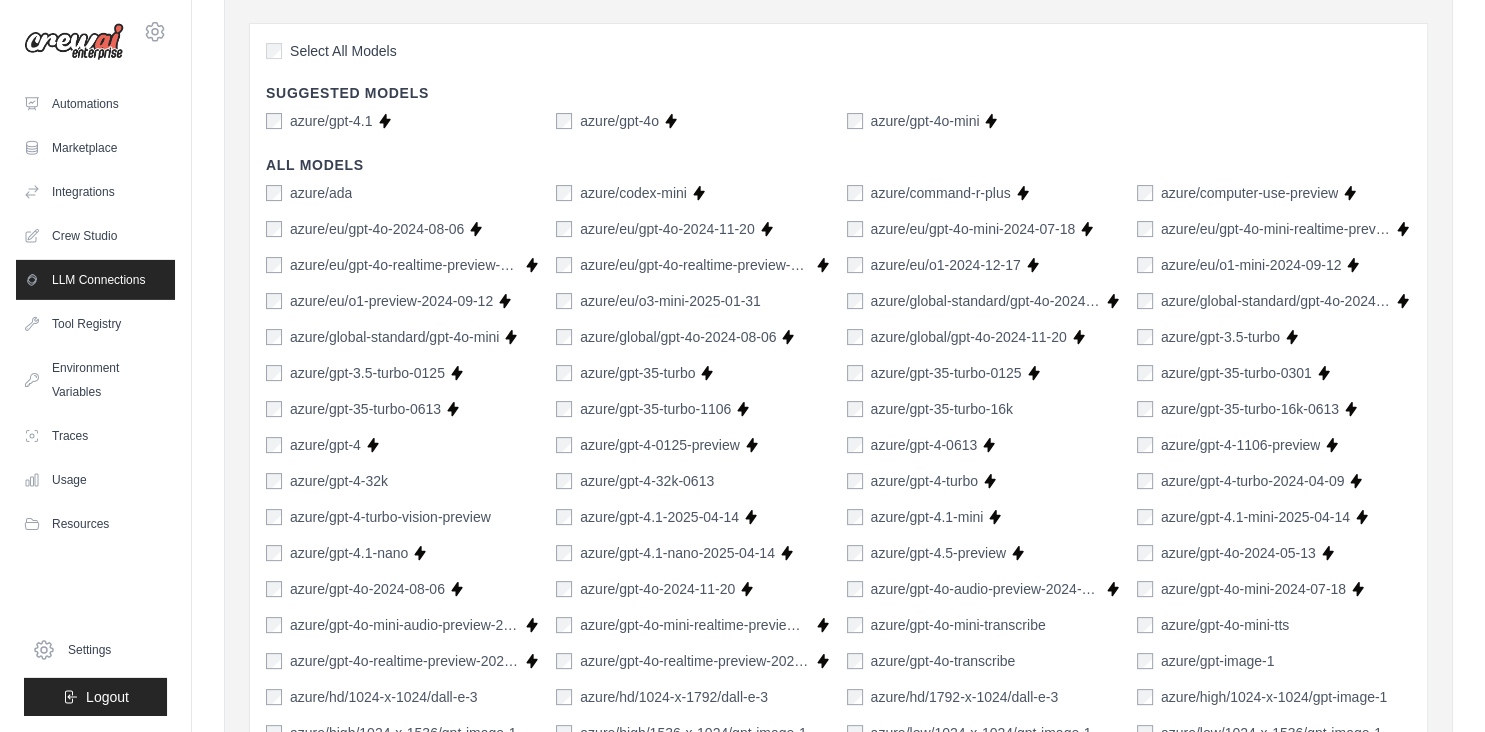 scroll, scrollTop: 0, scrollLeft: 0, axis: both 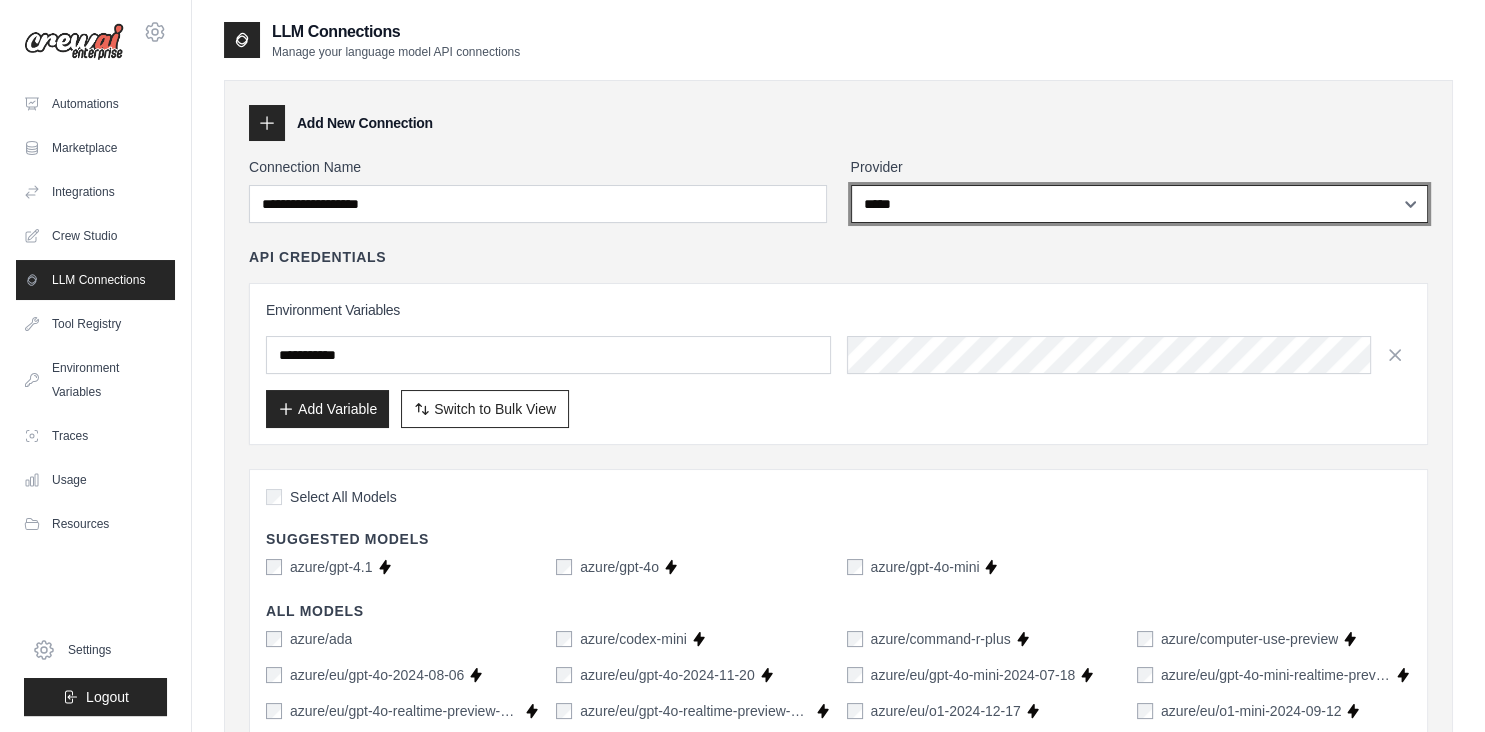 click on "**********" at bounding box center (1140, 204) 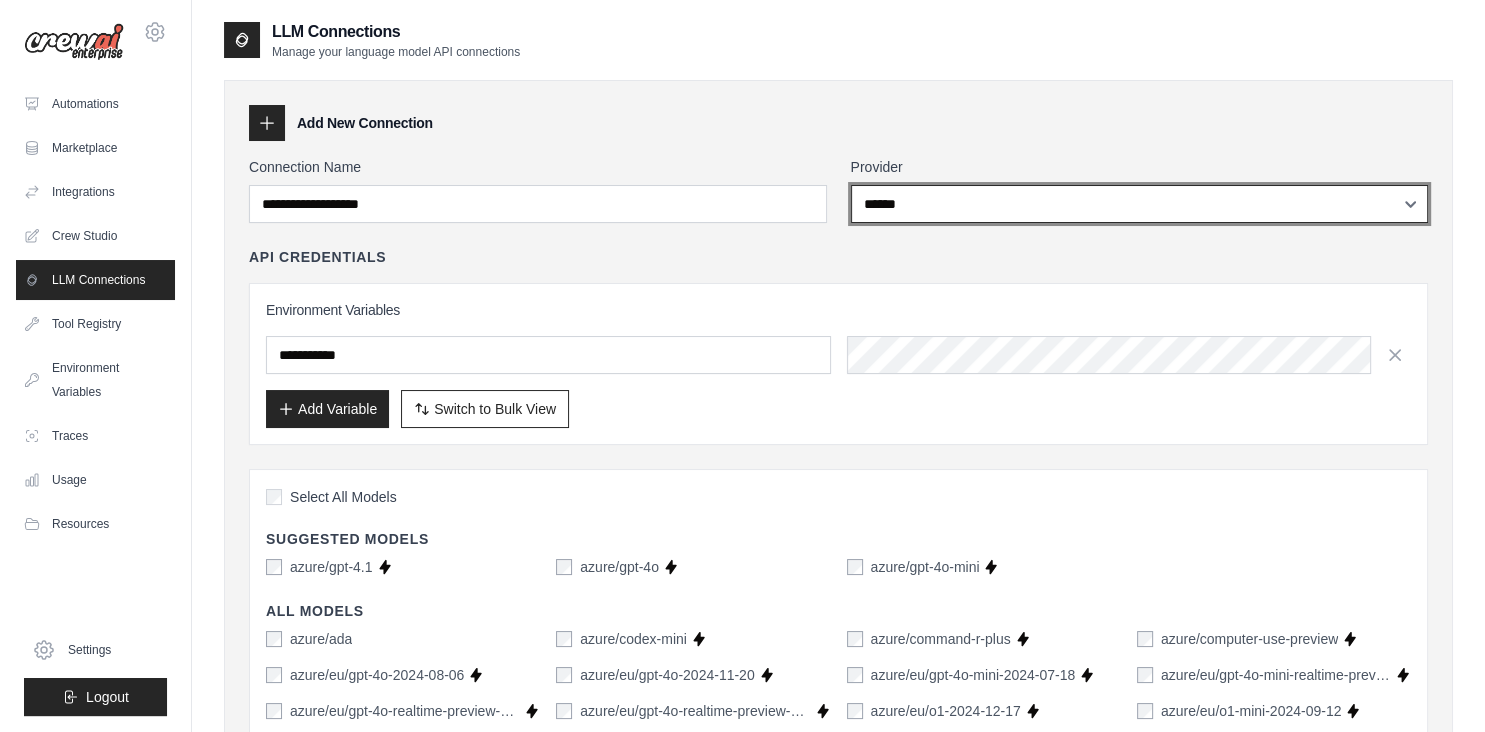 click on "******" at bounding box center [0, 0] 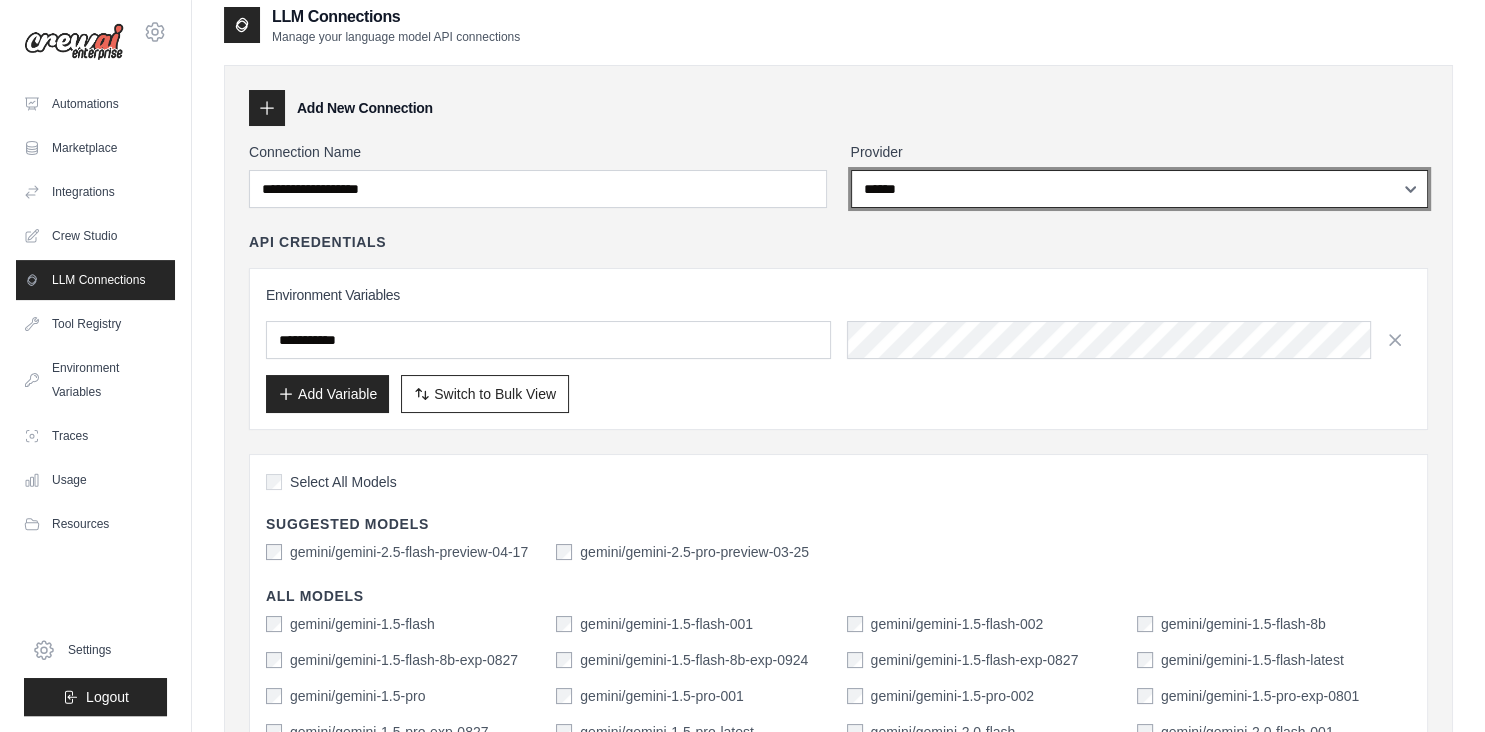 scroll, scrollTop: 0, scrollLeft: 0, axis: both 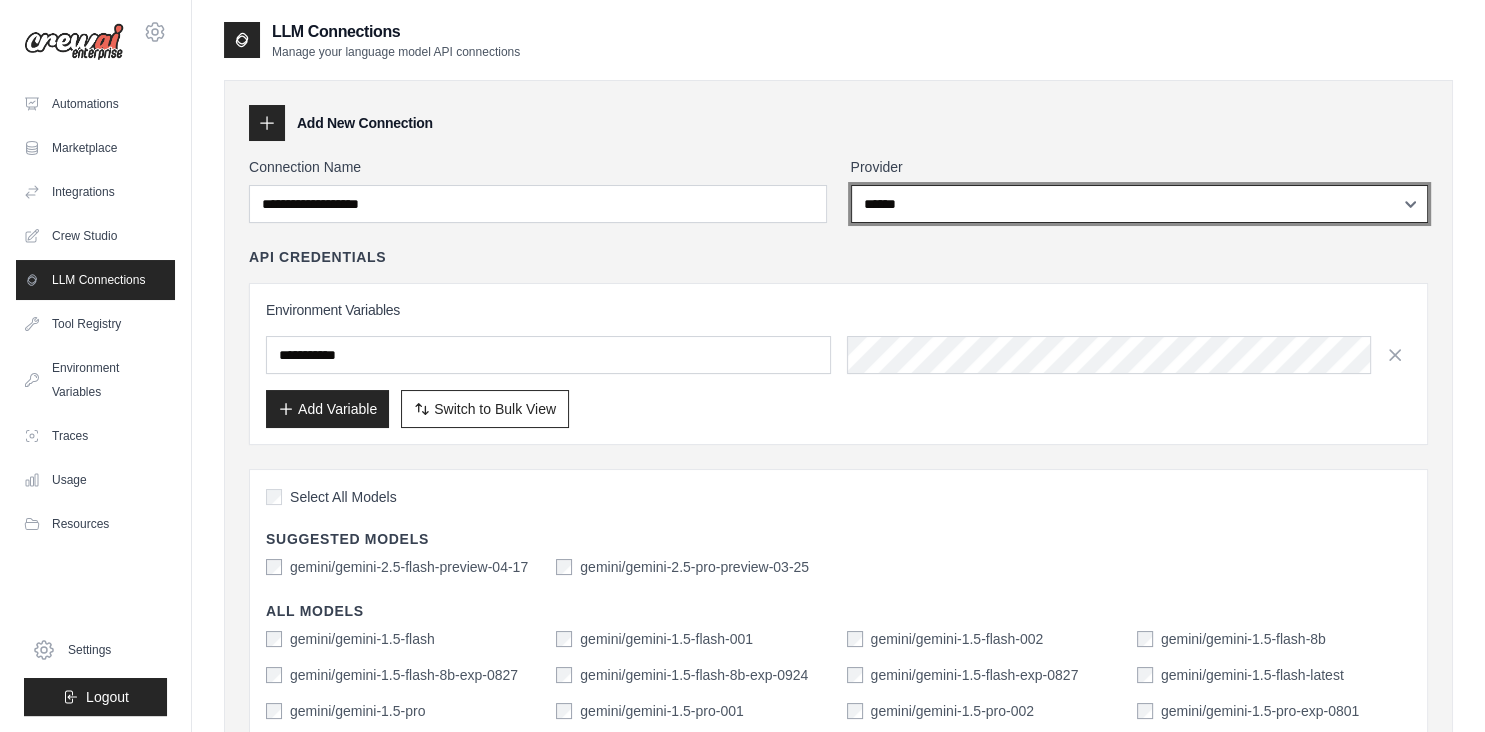 click on "**********" at bounding box center (1140, 204) 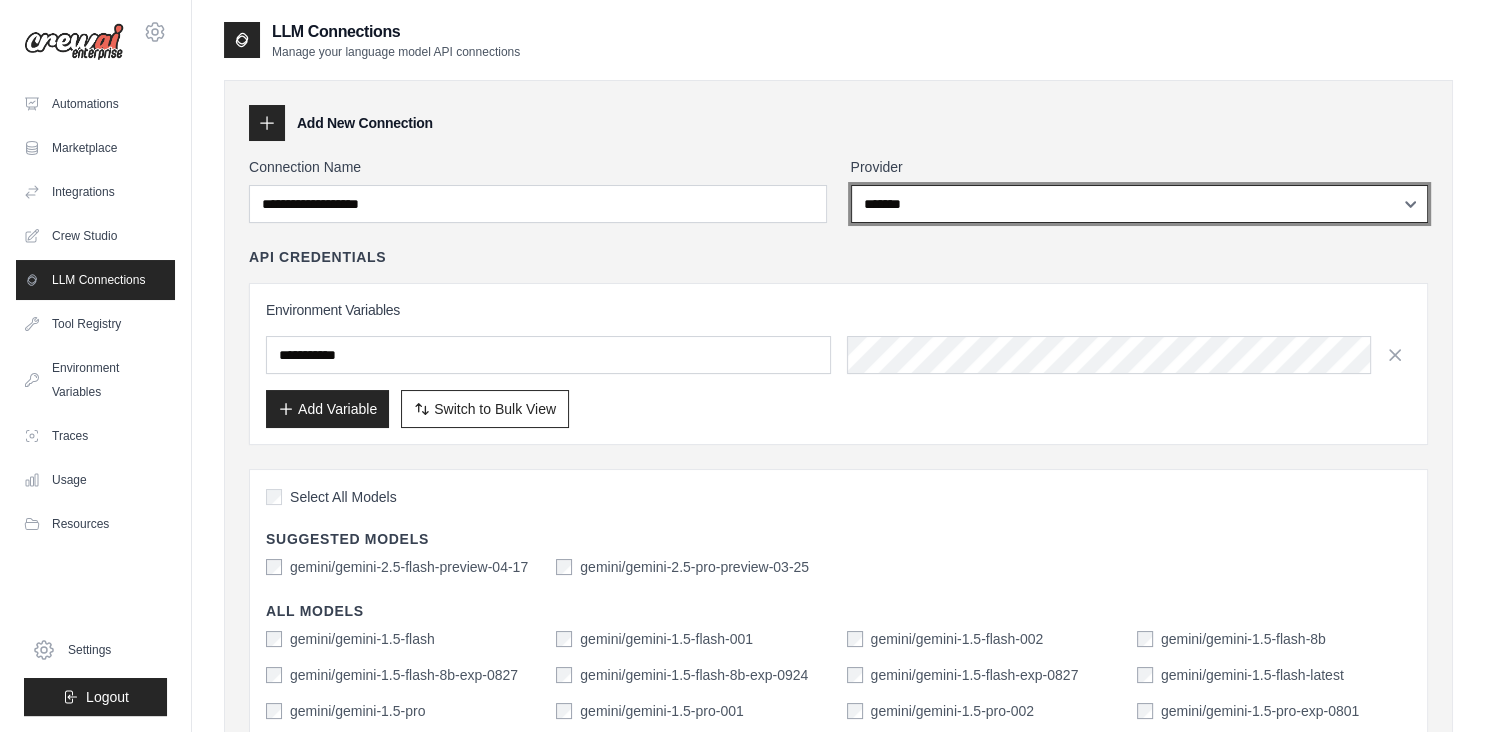 click on "*******" at bounding box center (0, 0) 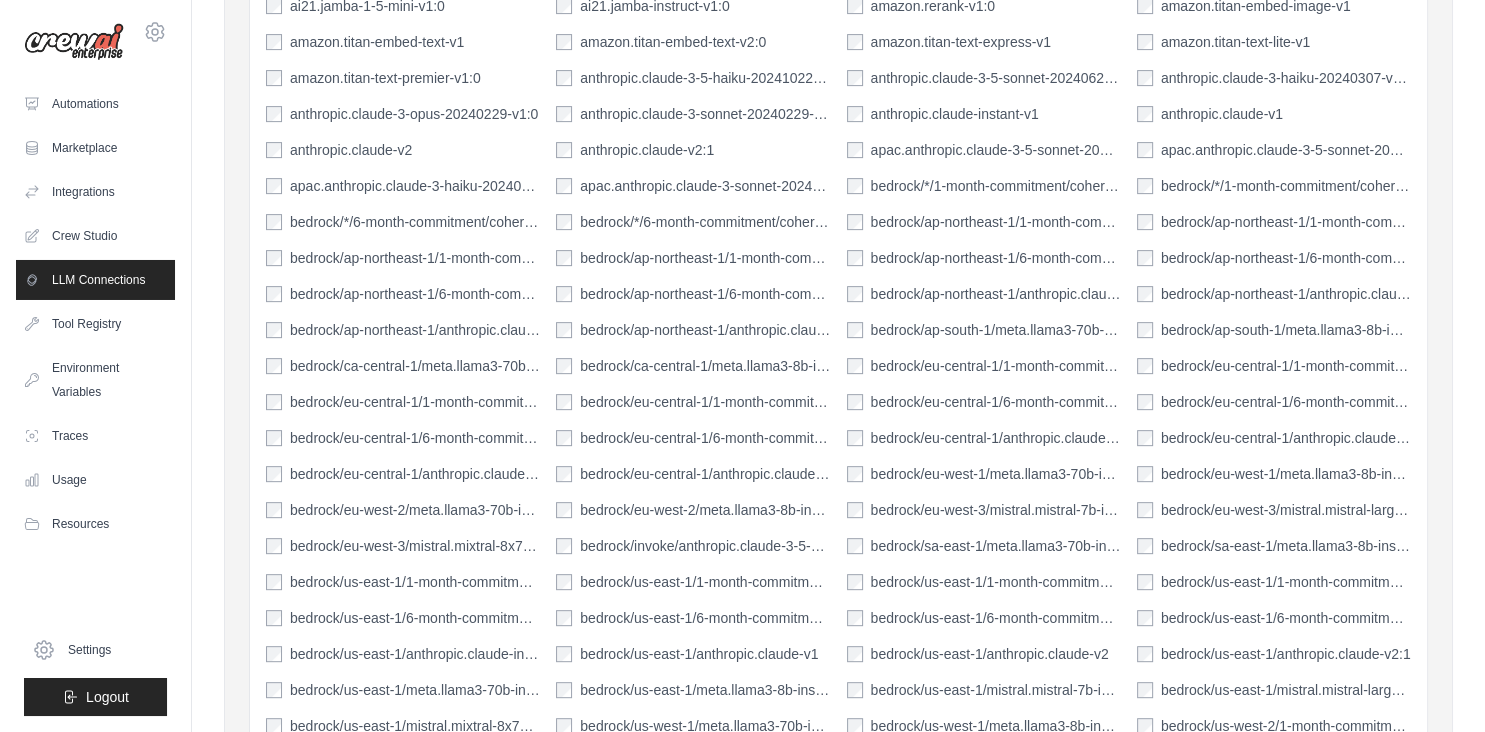 scroll, scrollTop: 0, scrollLeft: 0, axis: both 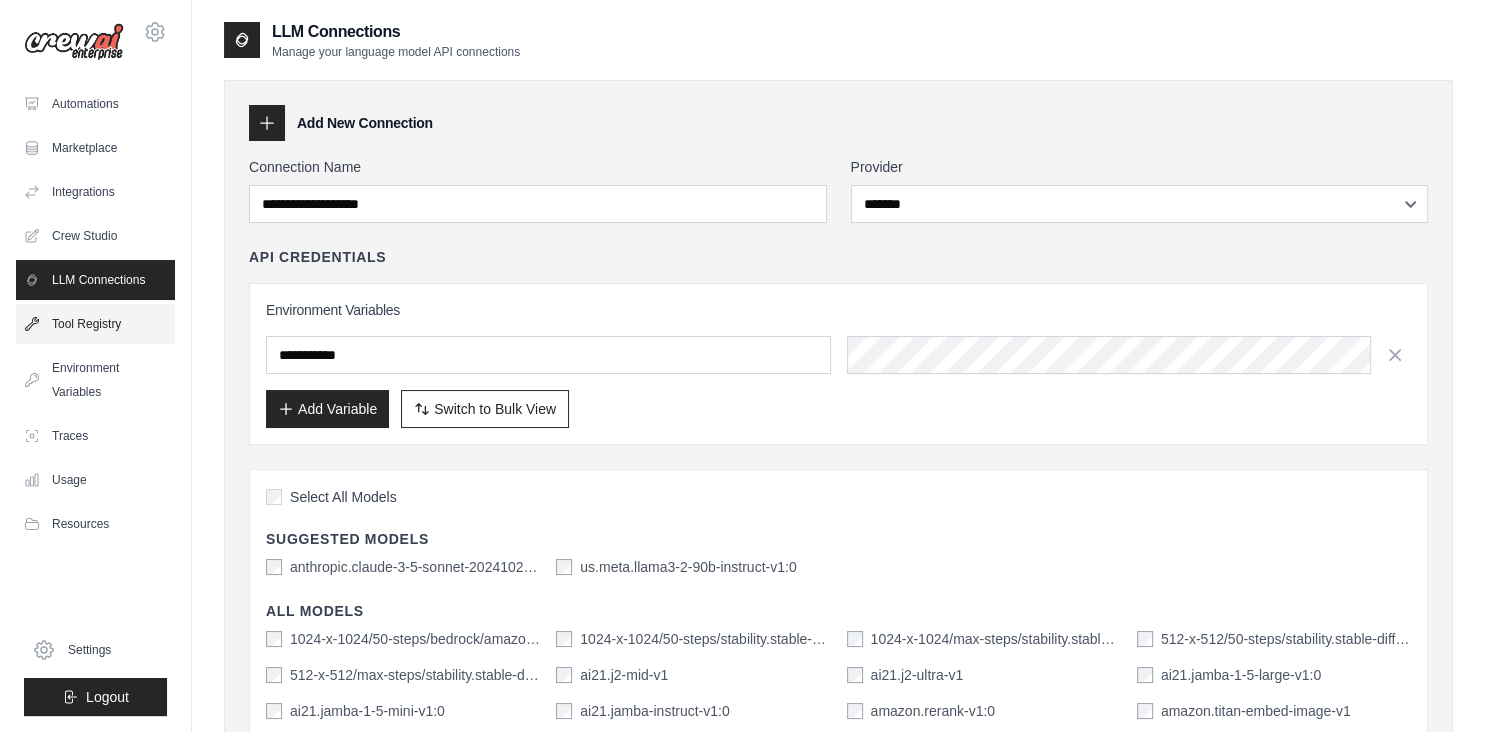 click on "Tool Registry" at bounding box center [95, 324] 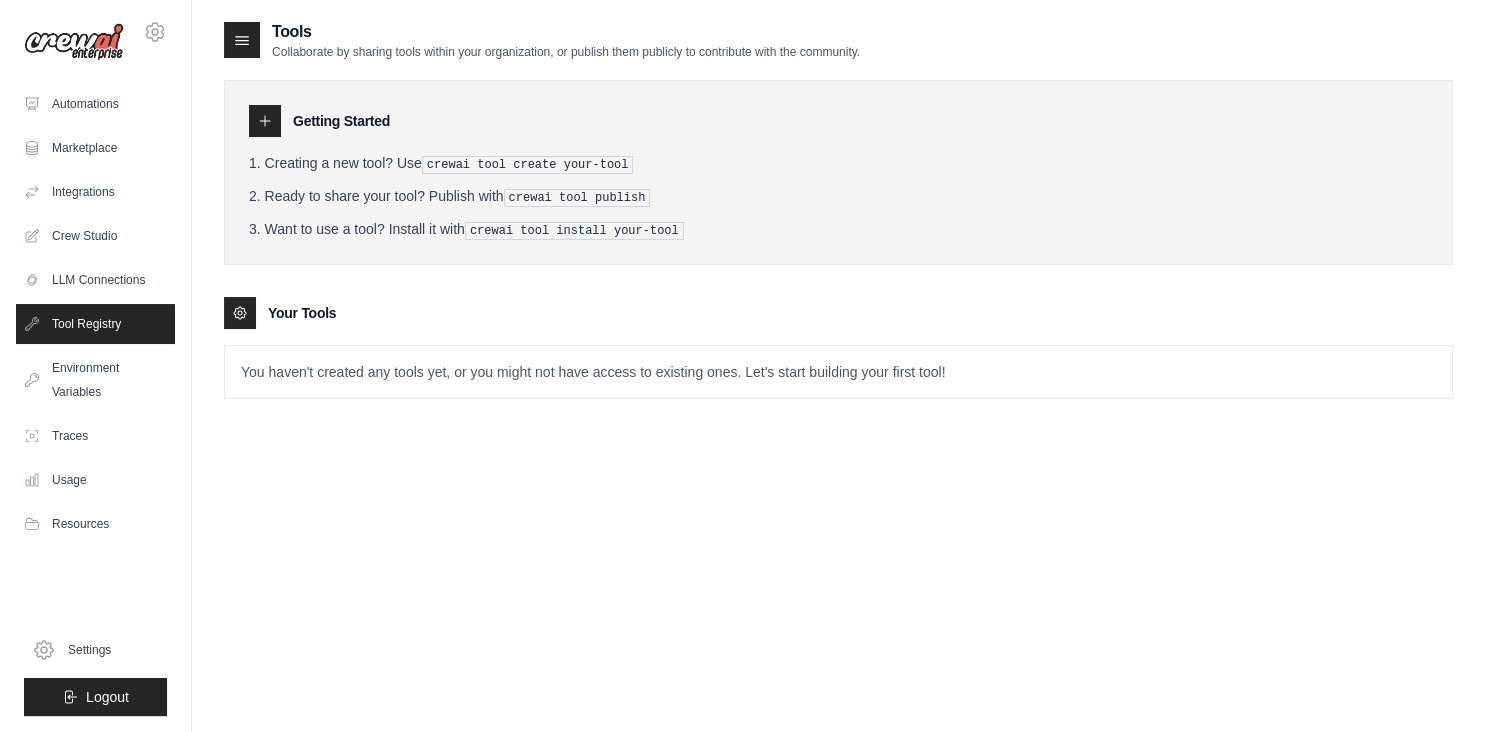 click on "You haven't created any tools yet, or you might not have access to
existing ones. Let's start building your first tool!" at bounding box center [838, 372] 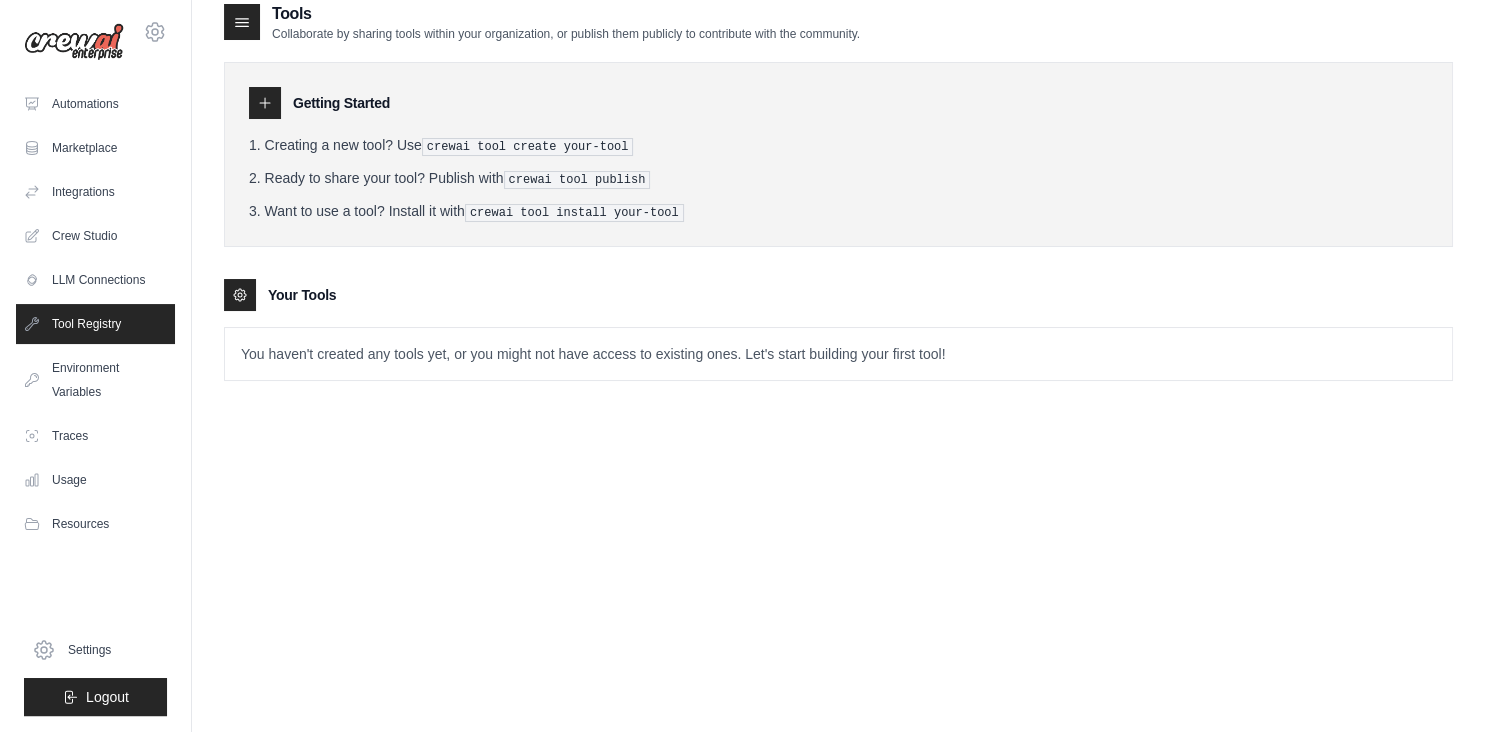 scroll, scrollTop: 0, scrollLeft: 0, axis: both 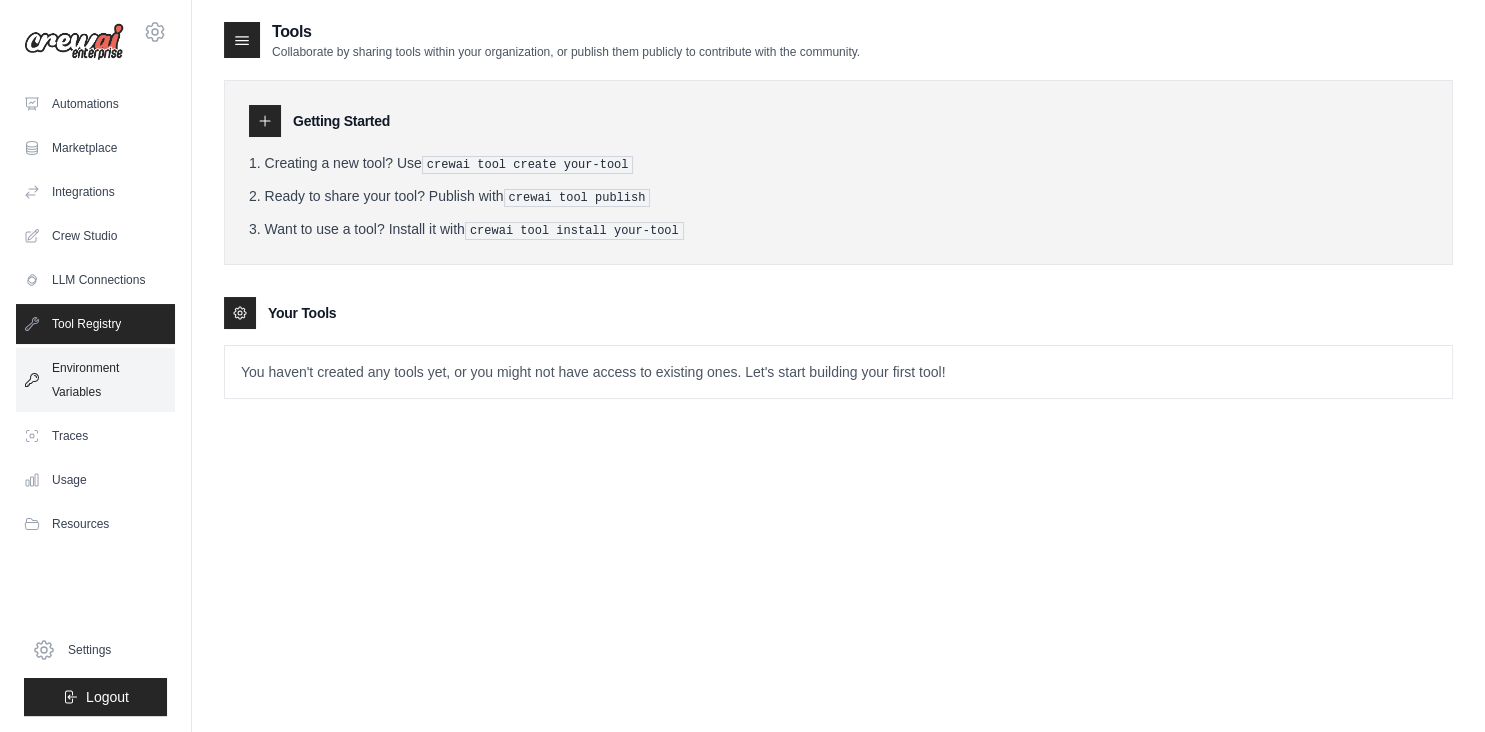 click on "Environment Variables" at bounding box center (95, 380) 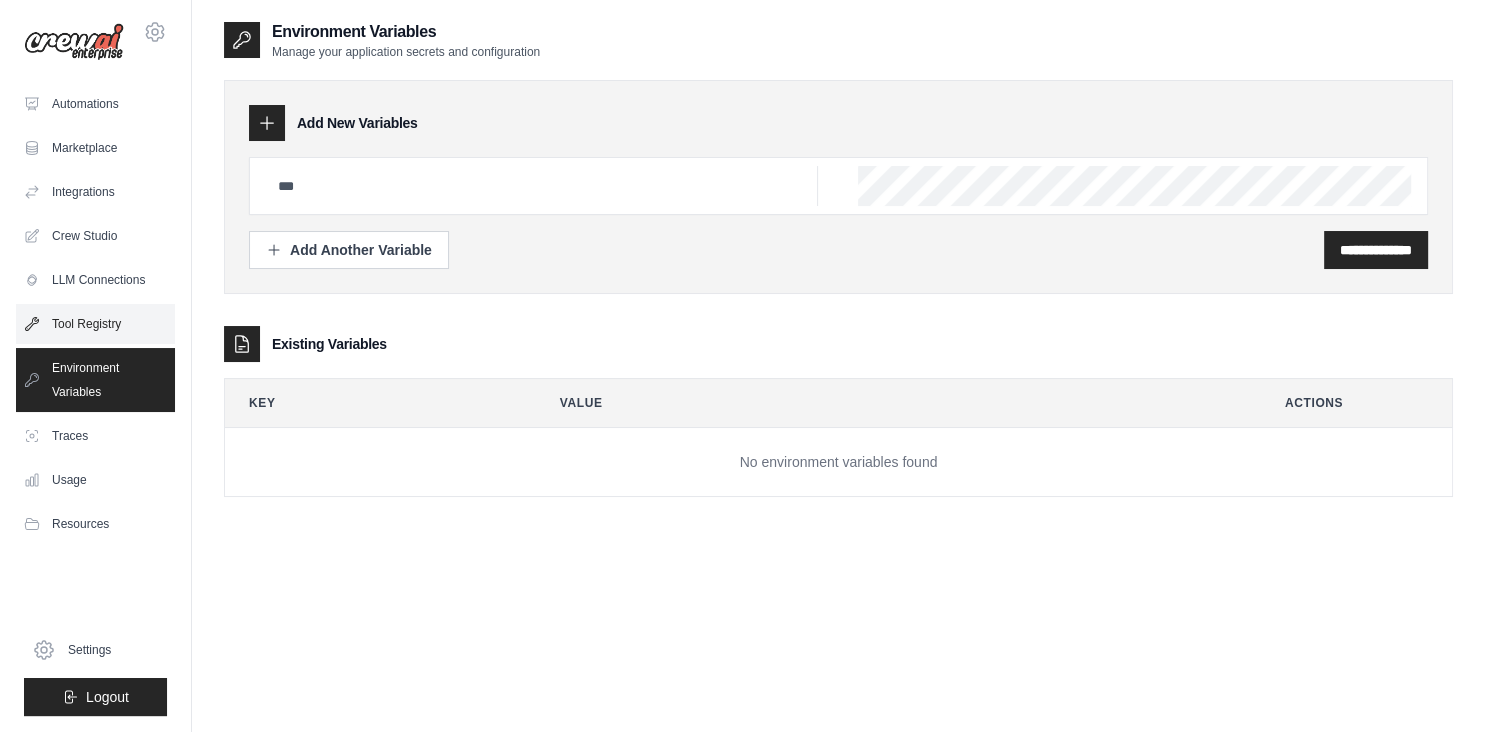 click on "Tool Registry" at bounding box center [95, 324] 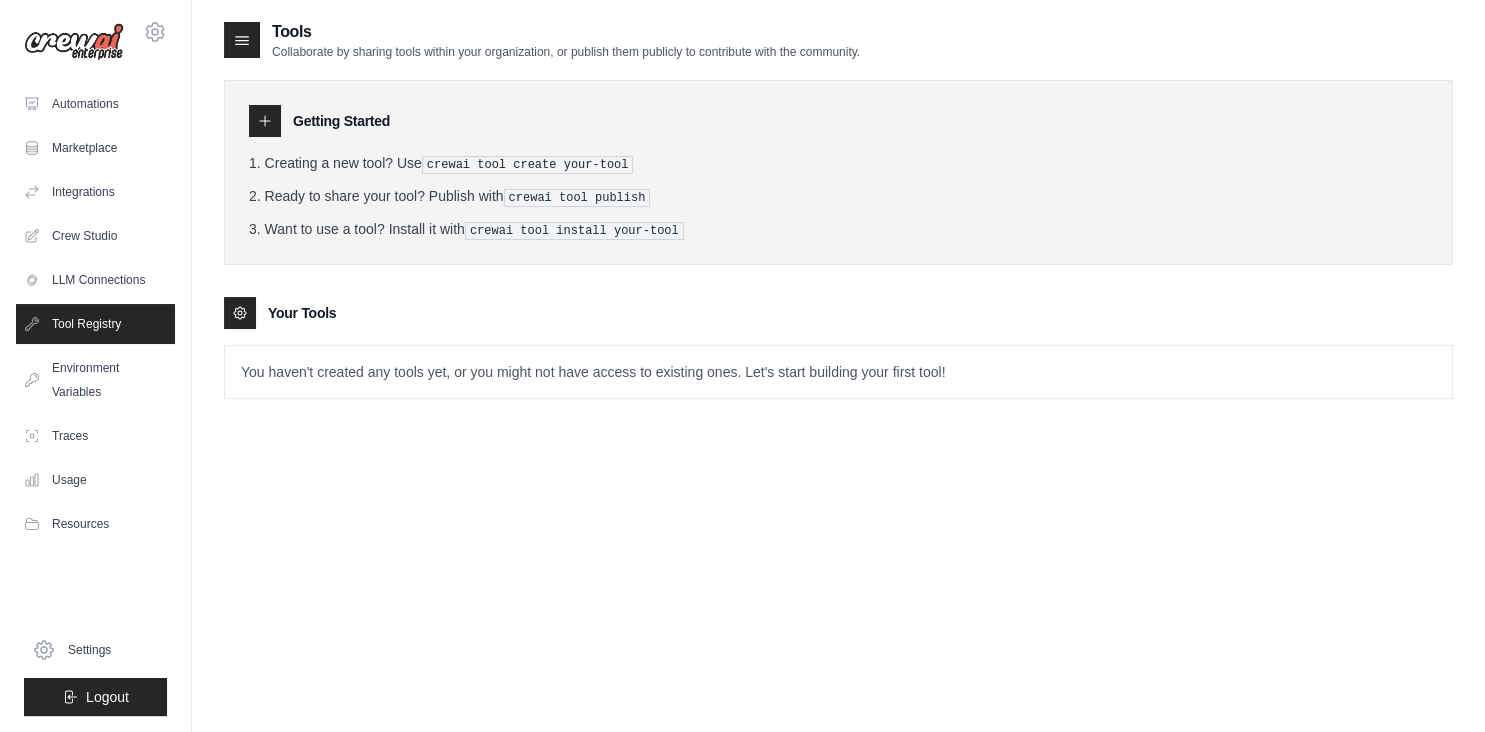 click 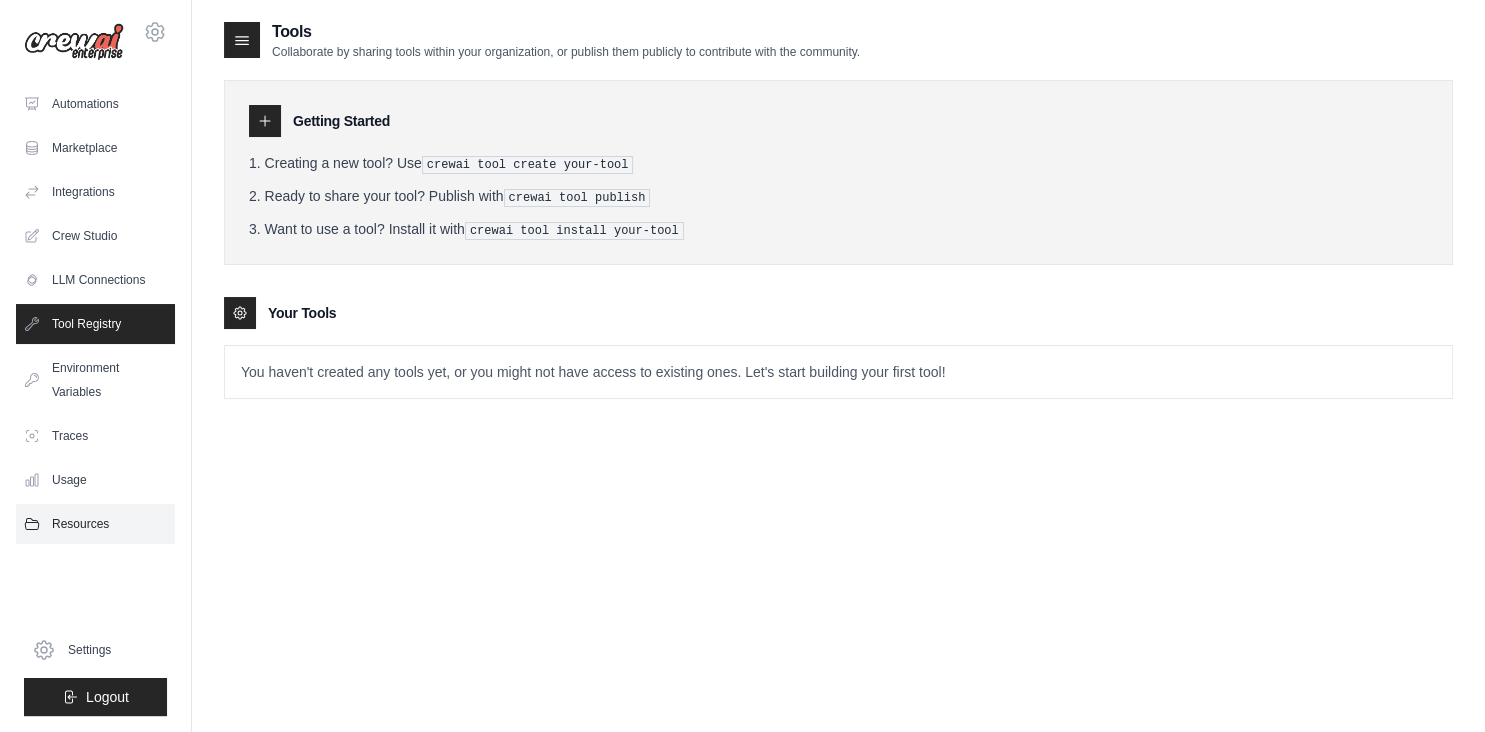 click on "Resources" at bounding box center [95, 524] 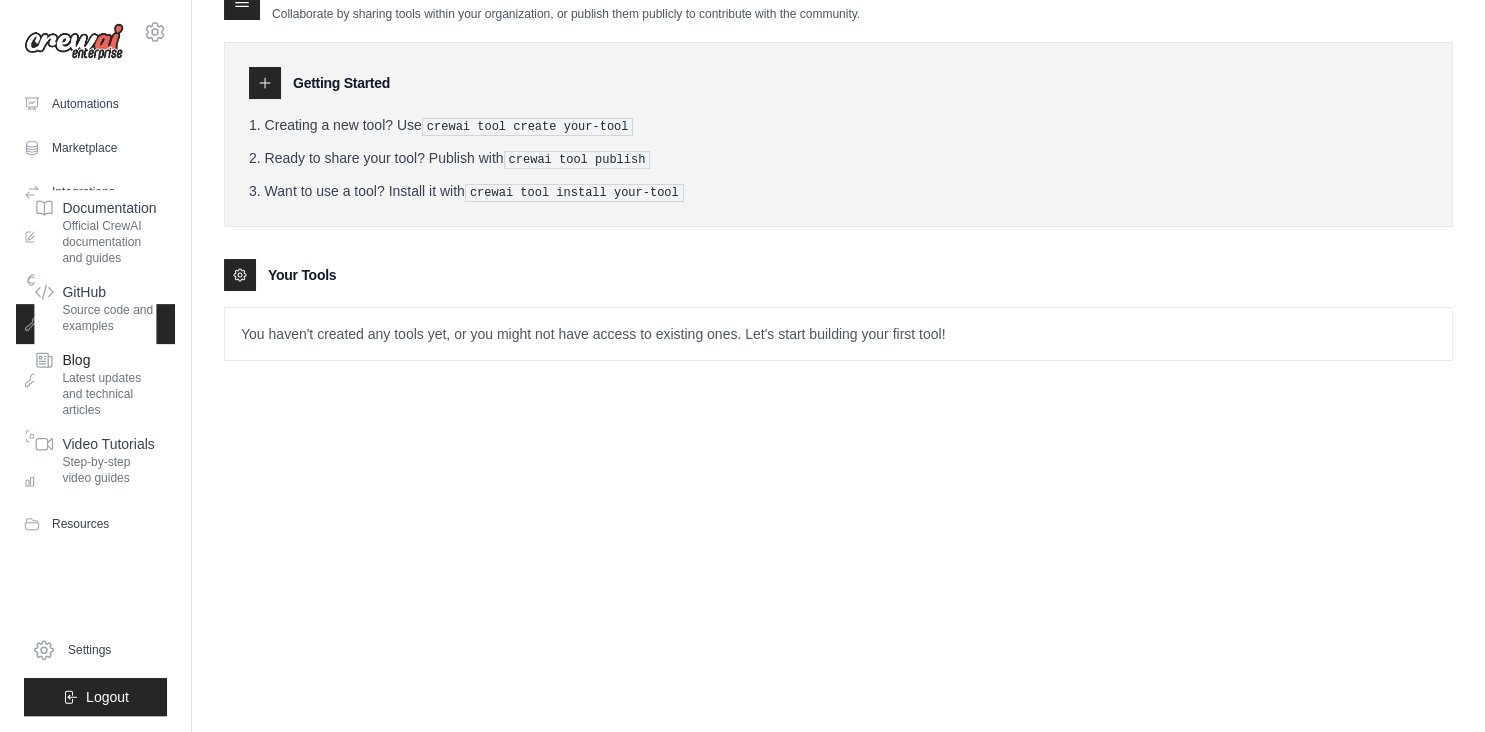scroll, scrollTop: 40, scrollLeft: 0, axis: vertical 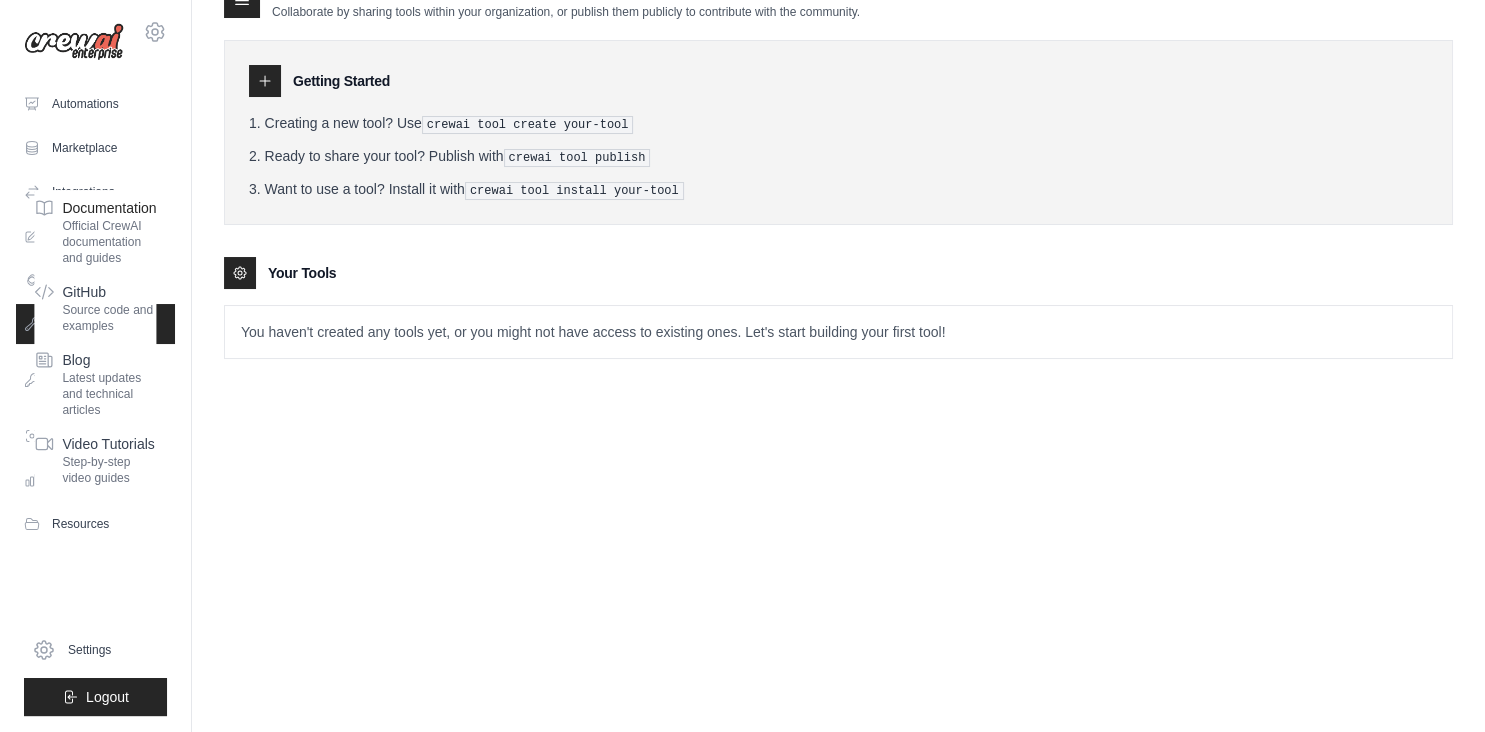 click on "Official CrewAI documentation and guides" at bounding box center [109, 242] 